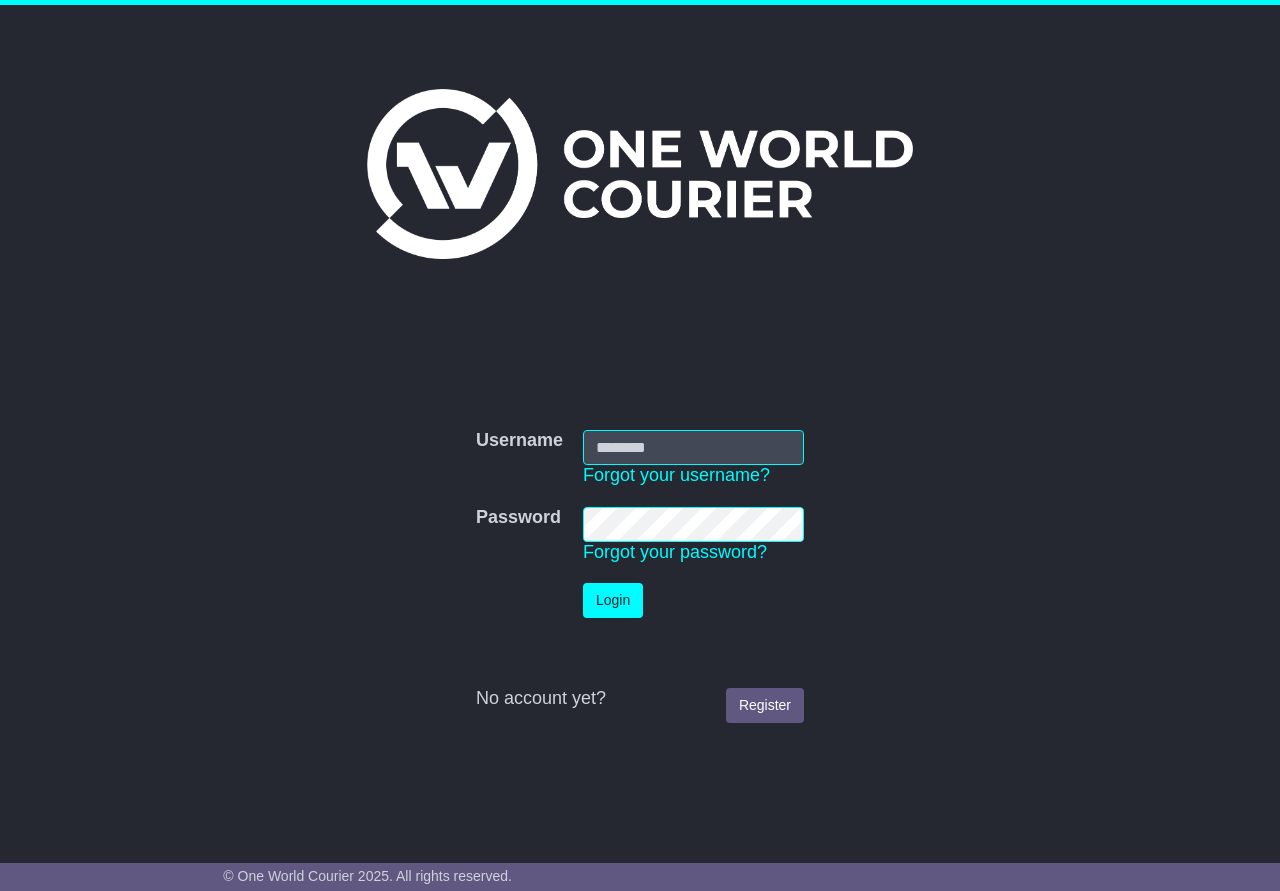 scroll, scrollTop: 0, scrollLeft: 0, axis: both 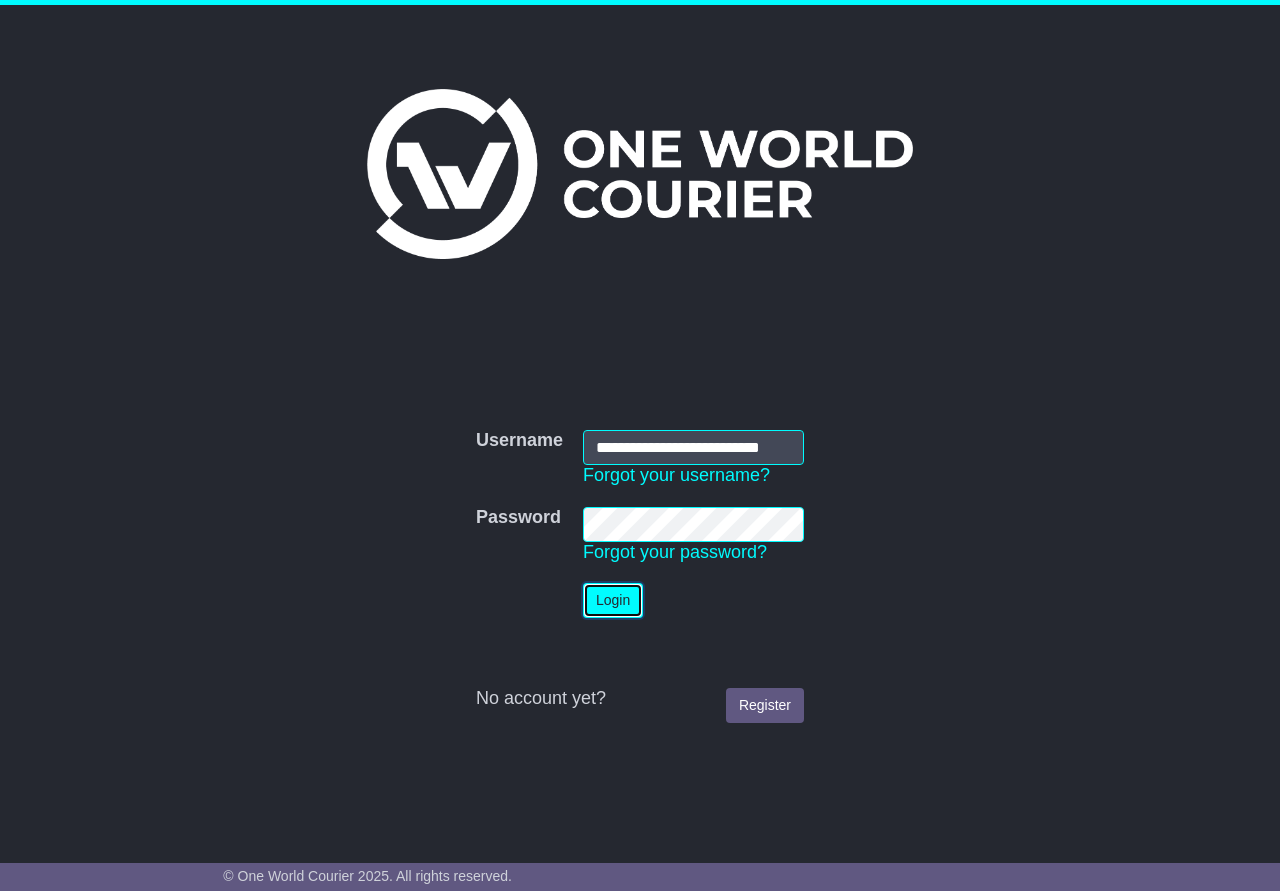click on "Login" at bounding box center [613, 600] 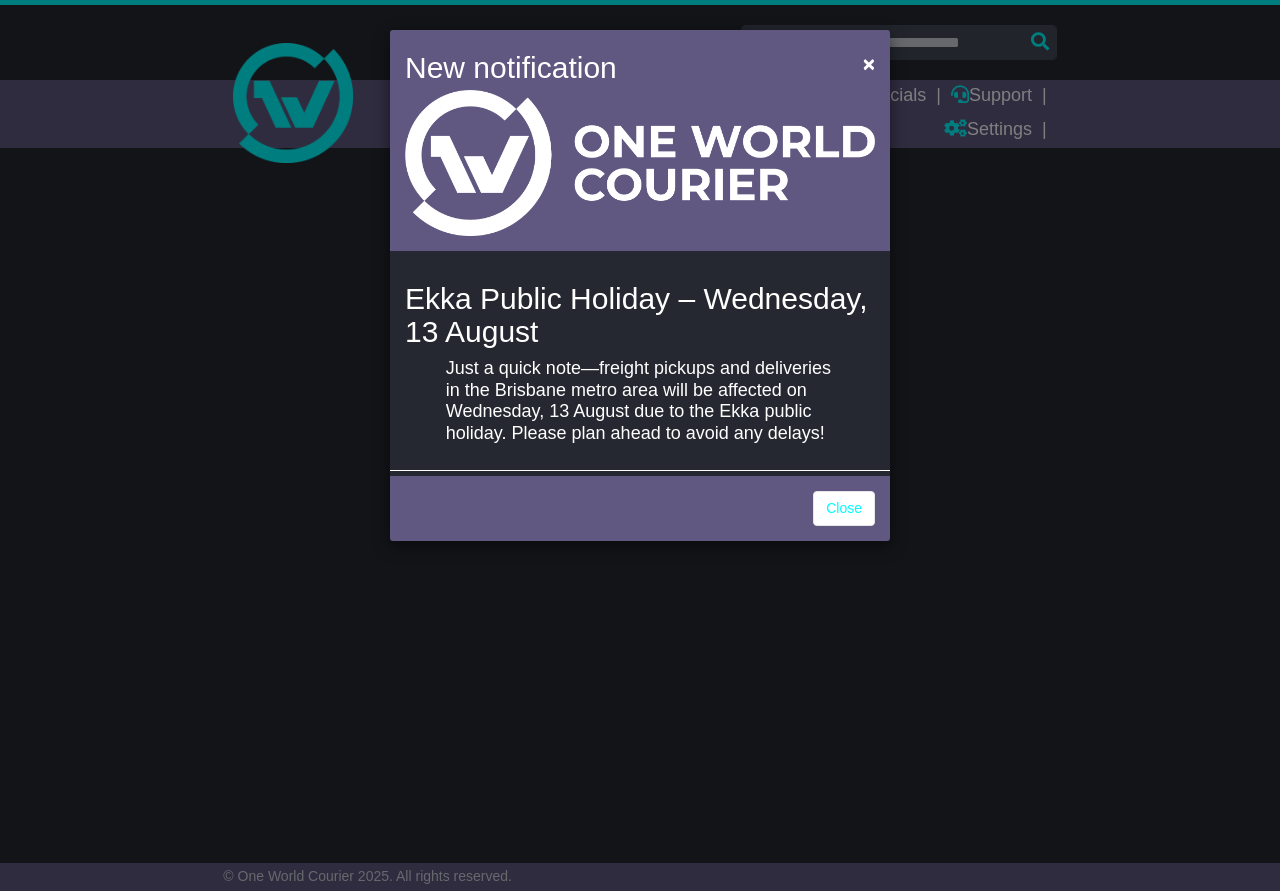 scroll, scrollTop: 0, scrollLeft: 0, axis: both 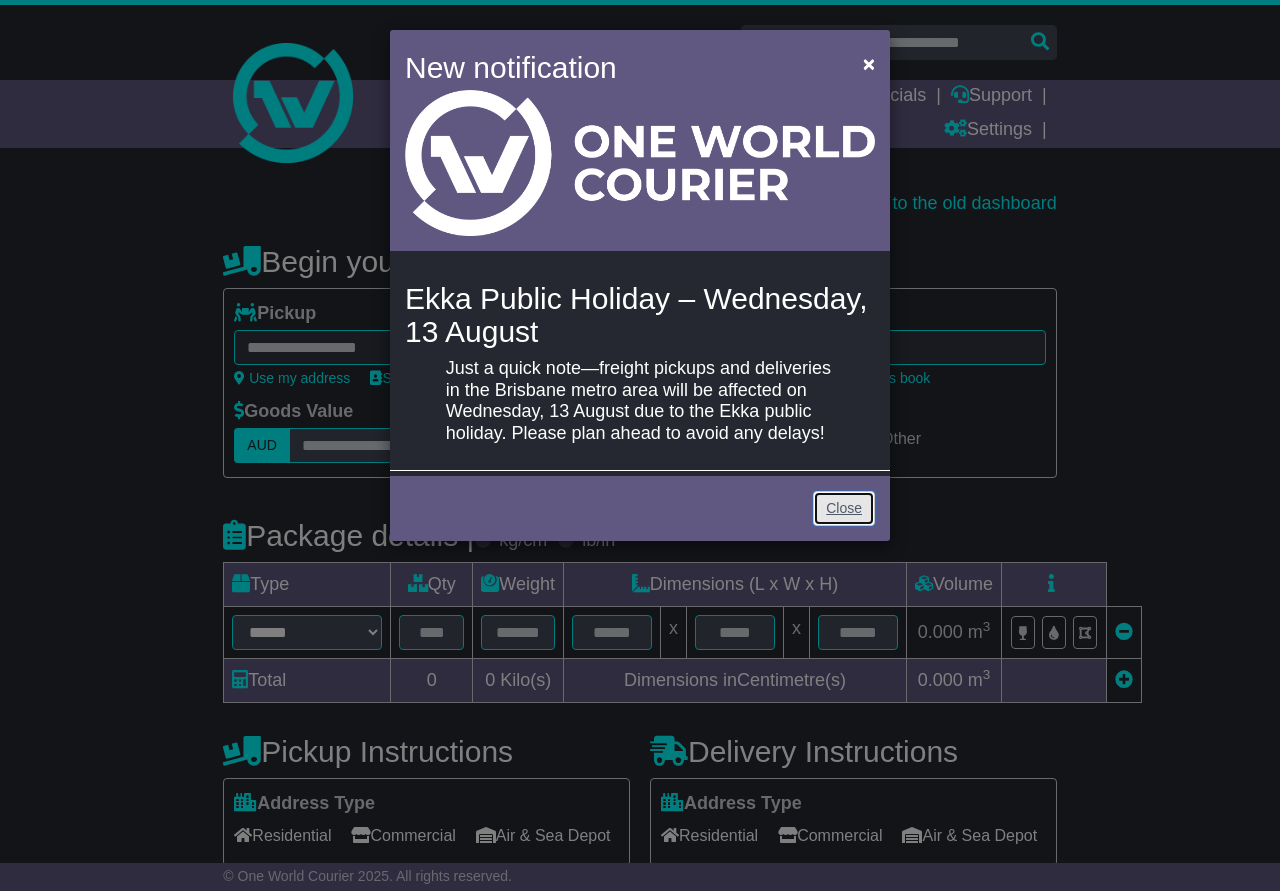 click on "Close" at bounding box center (844, 508) 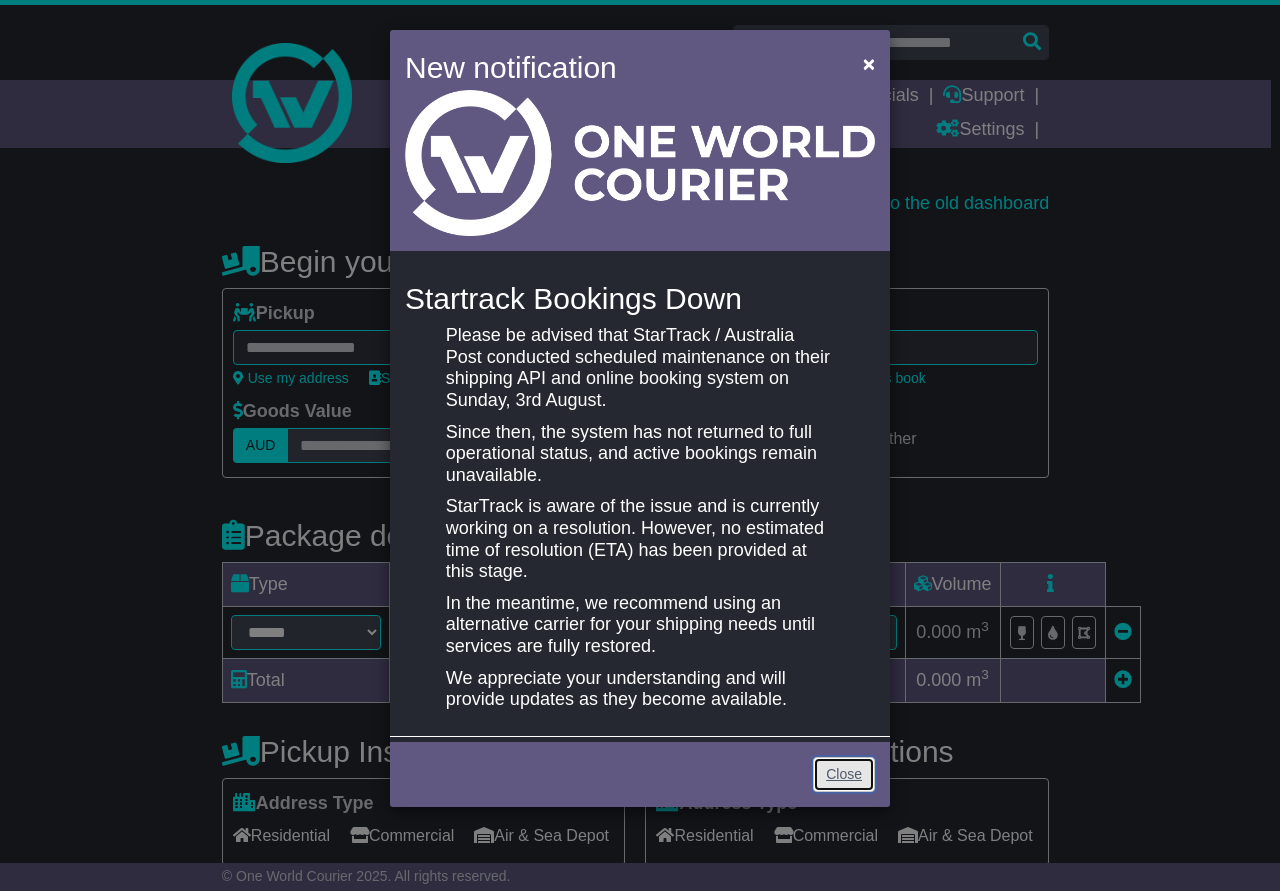 click on "Close" at bounding box center [844, 774] 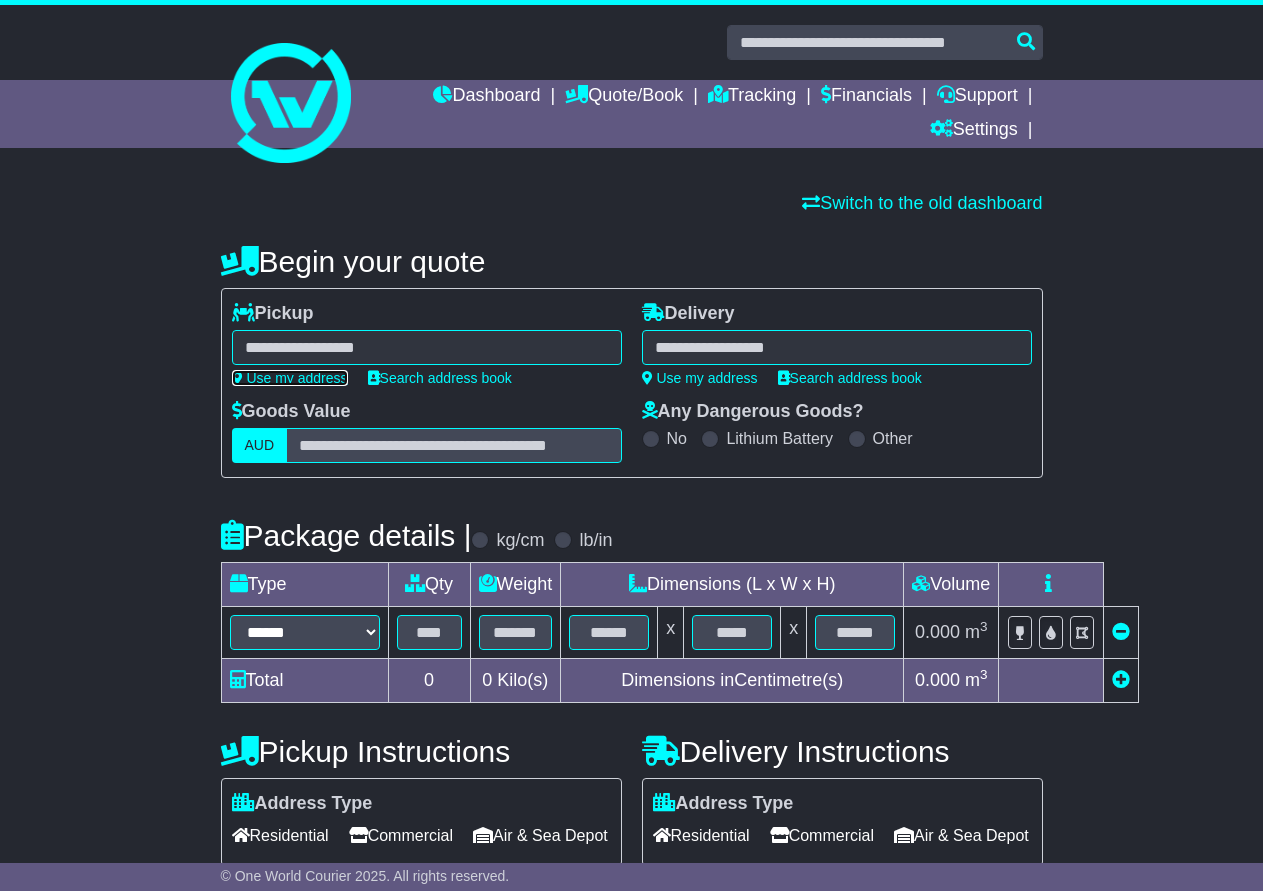 click on "Use my address" at bounding box center [290, 378] 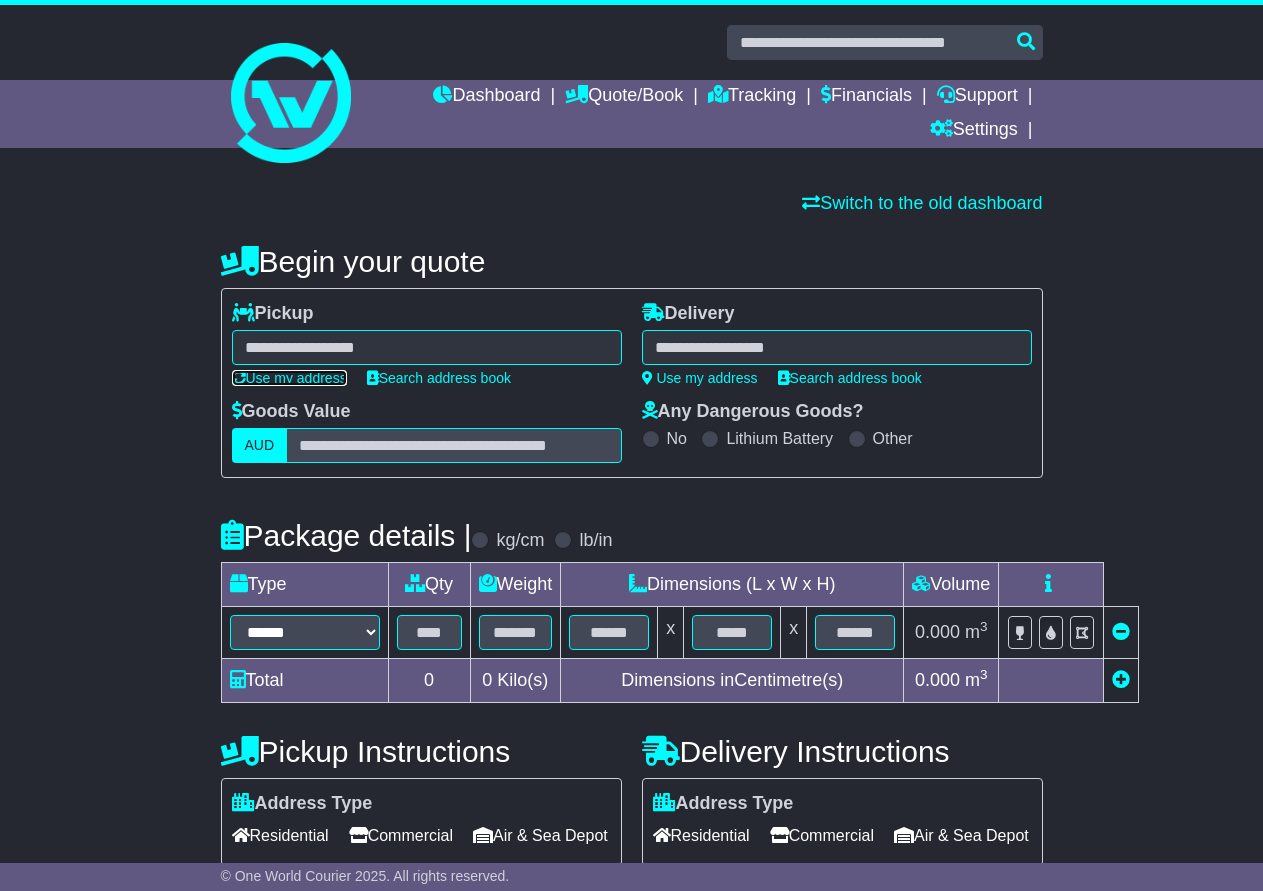 type on "**********" 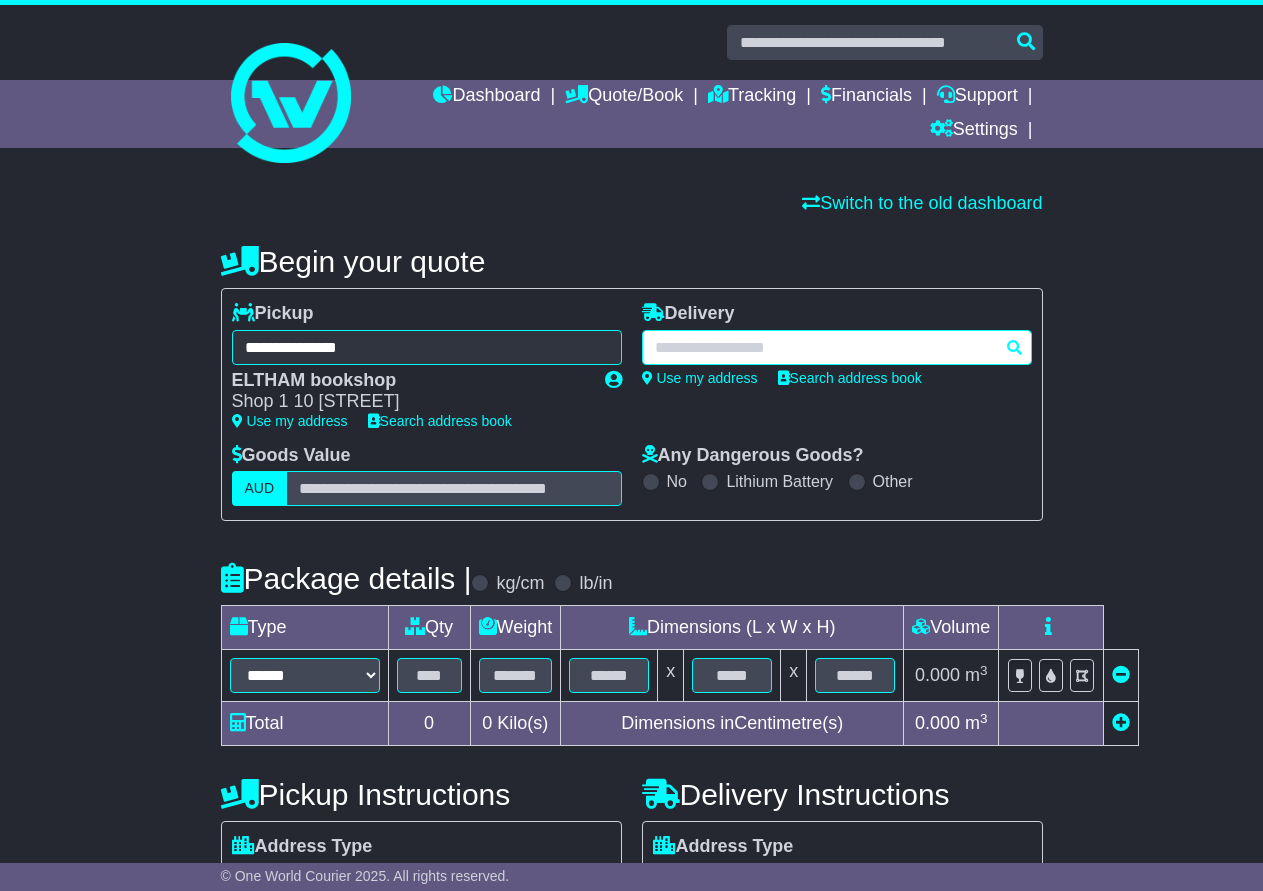 click at bounding box center [837, 347] 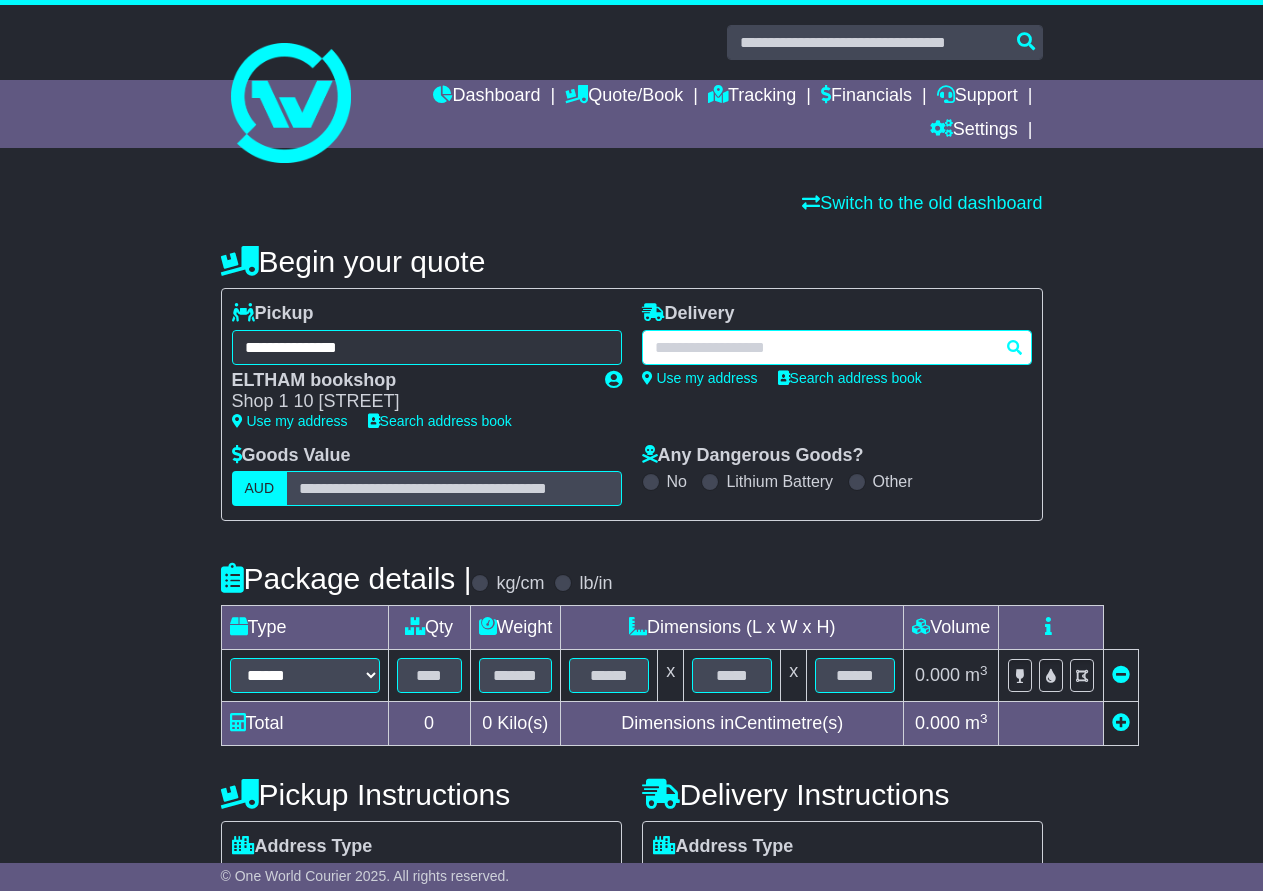 click at bounding box center [837, 347] 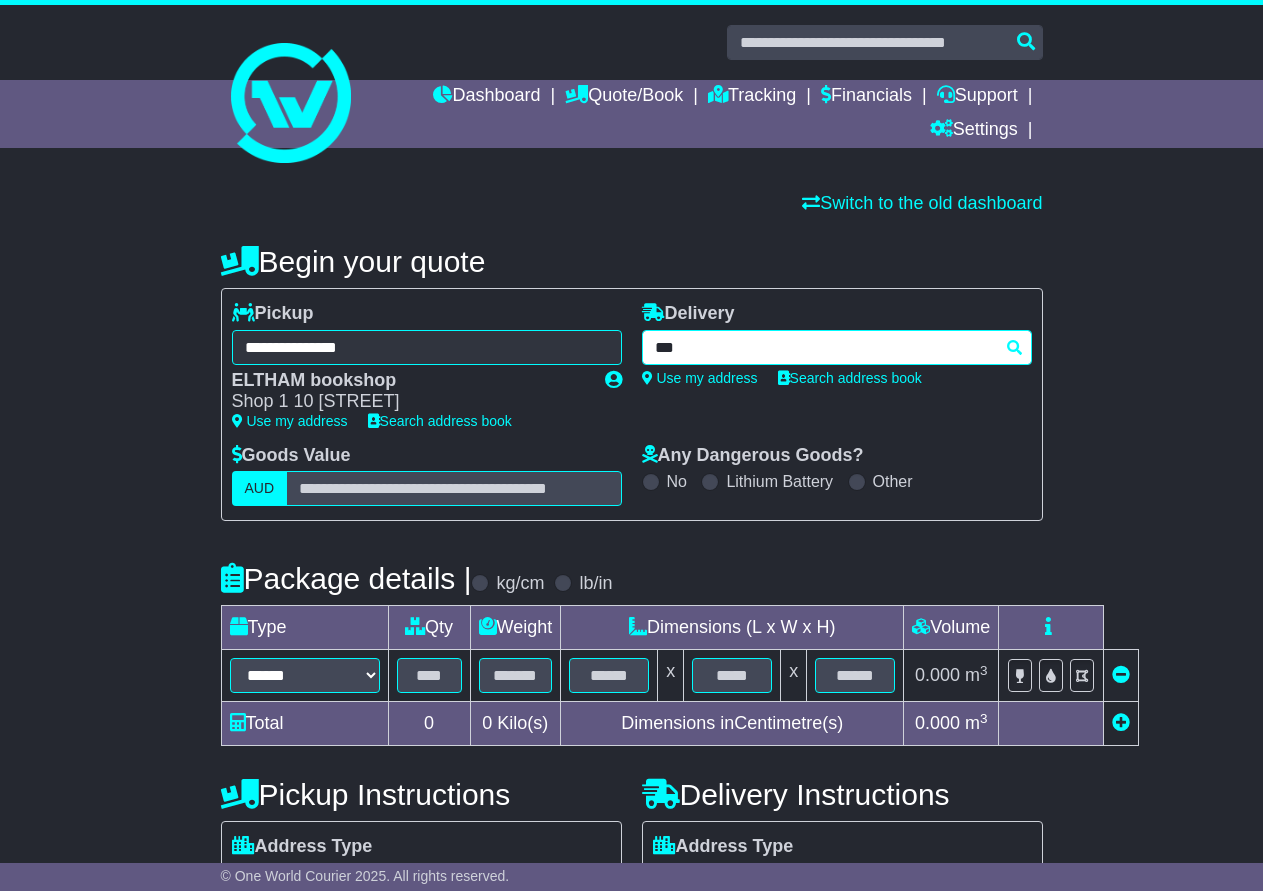 type on "****" 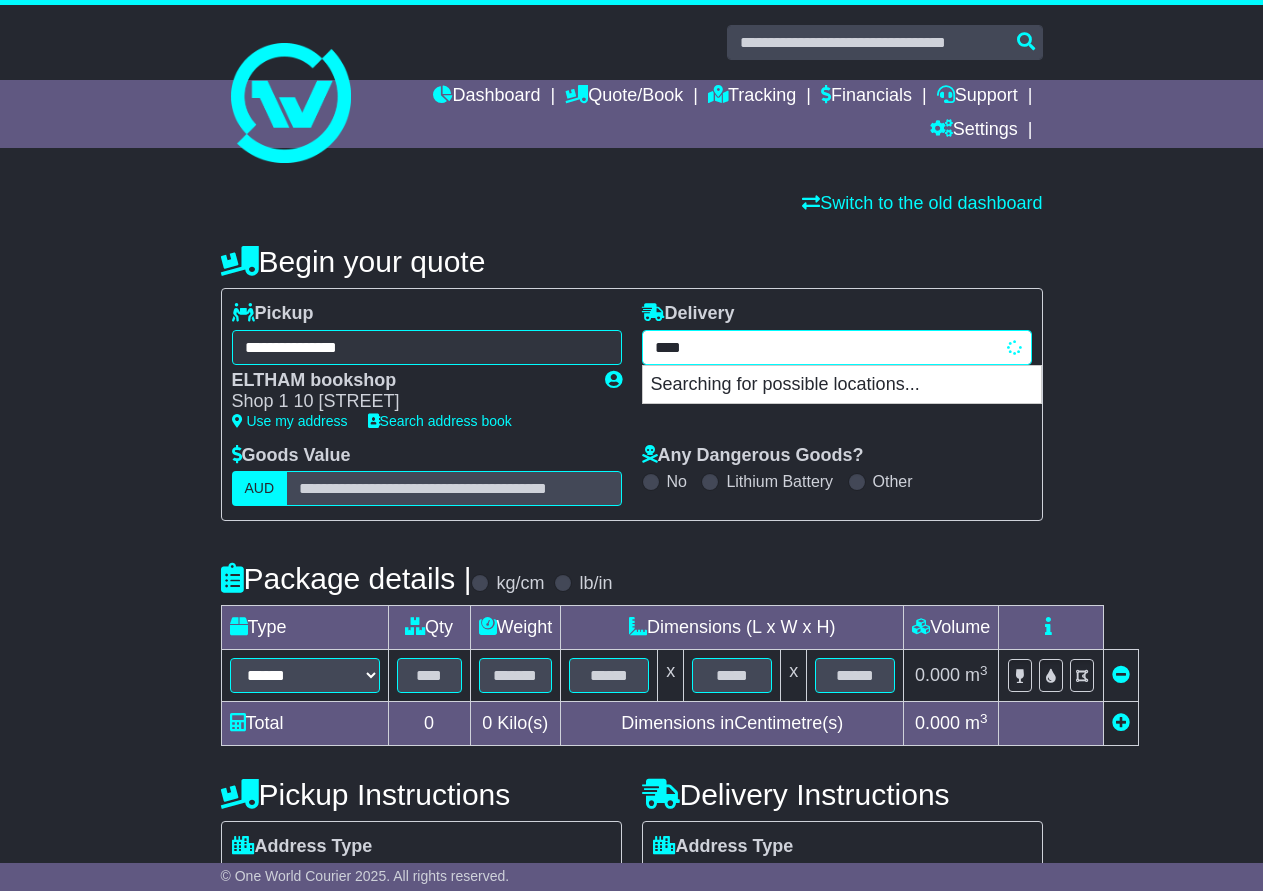 type on "*********" 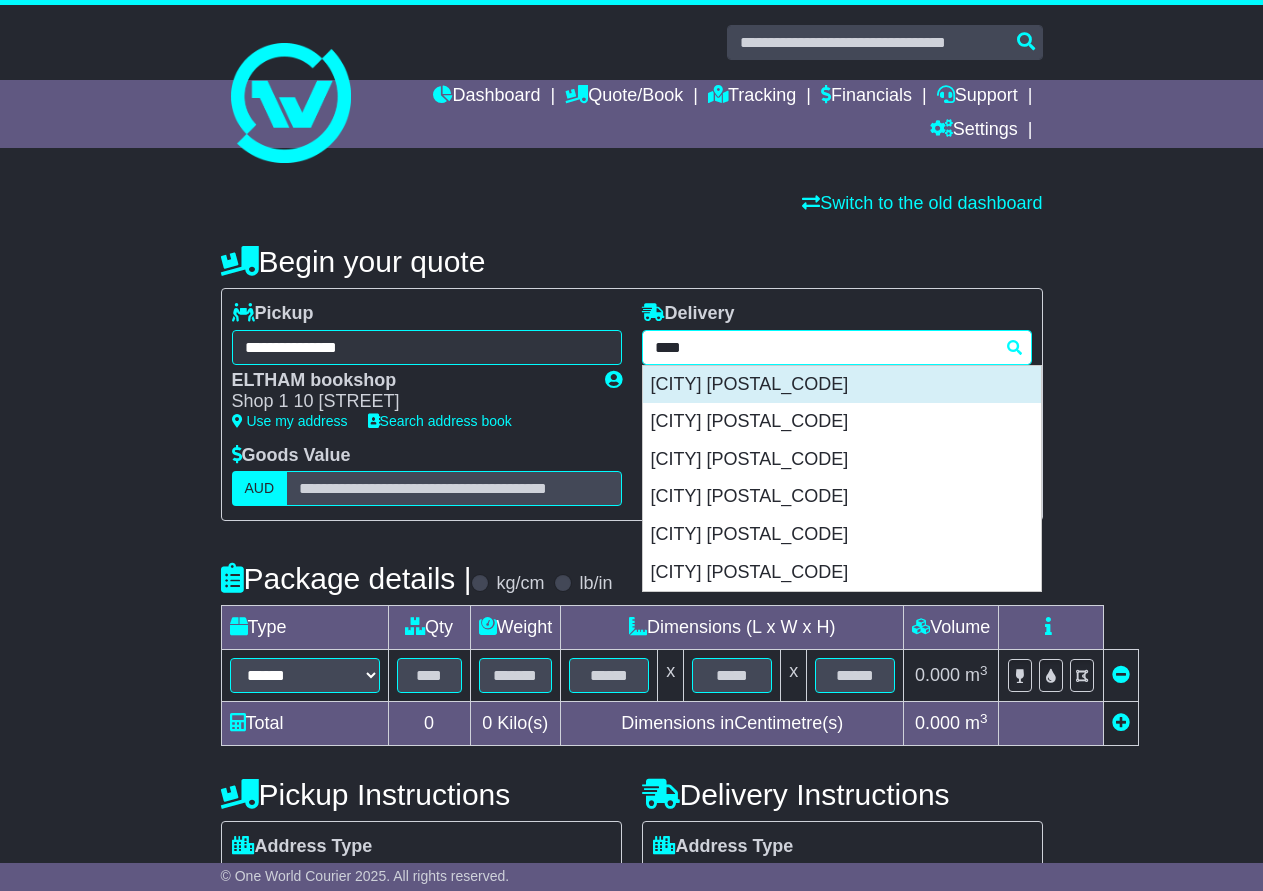 click on "[CITY] [POSTAL_CODE]" at bounding box center [842, 385] 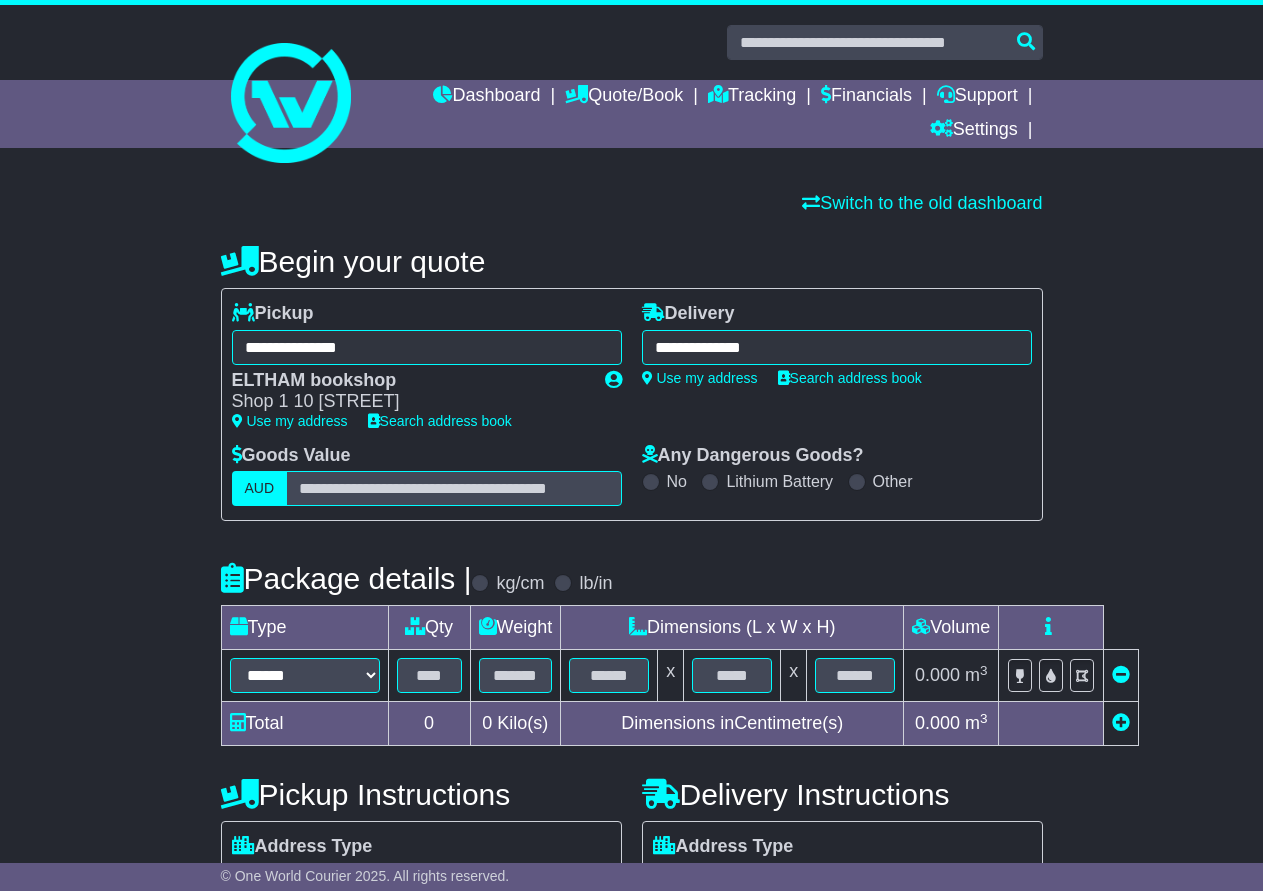 type on "**********" 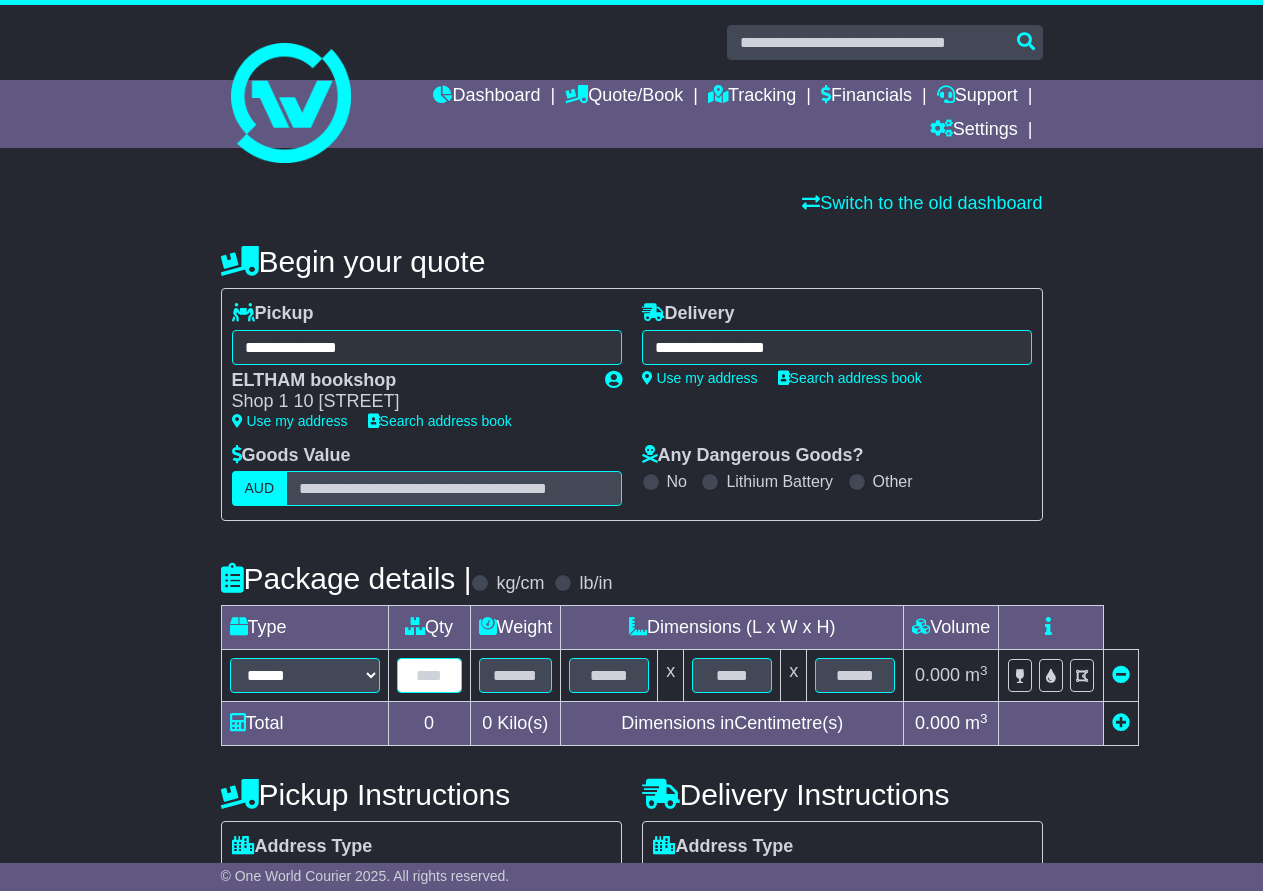 click at bounding box center (429, 675) 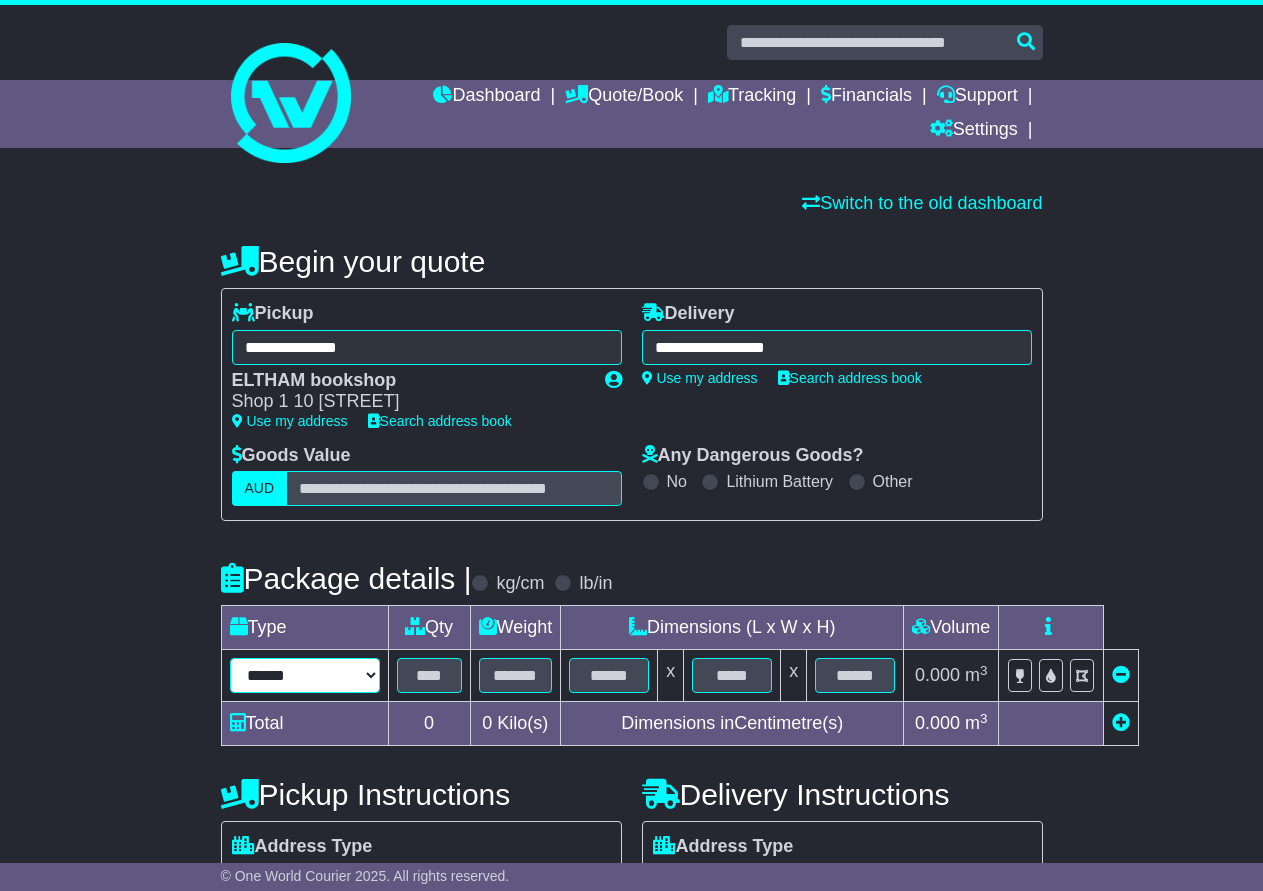 click on "****** ****** *** ******** ***** **** **** ****** *** *******" at bounding box center (305, 675) 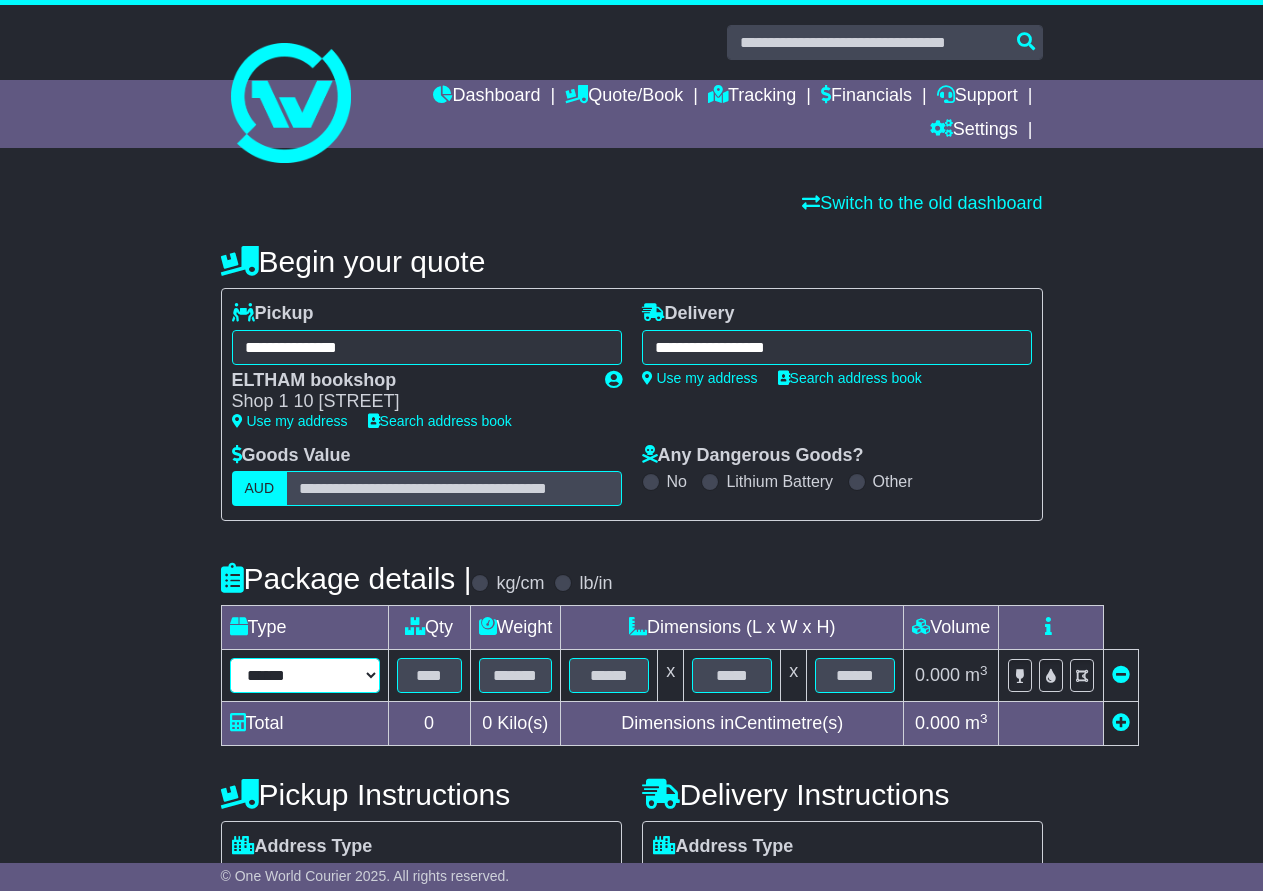 select on "*****" 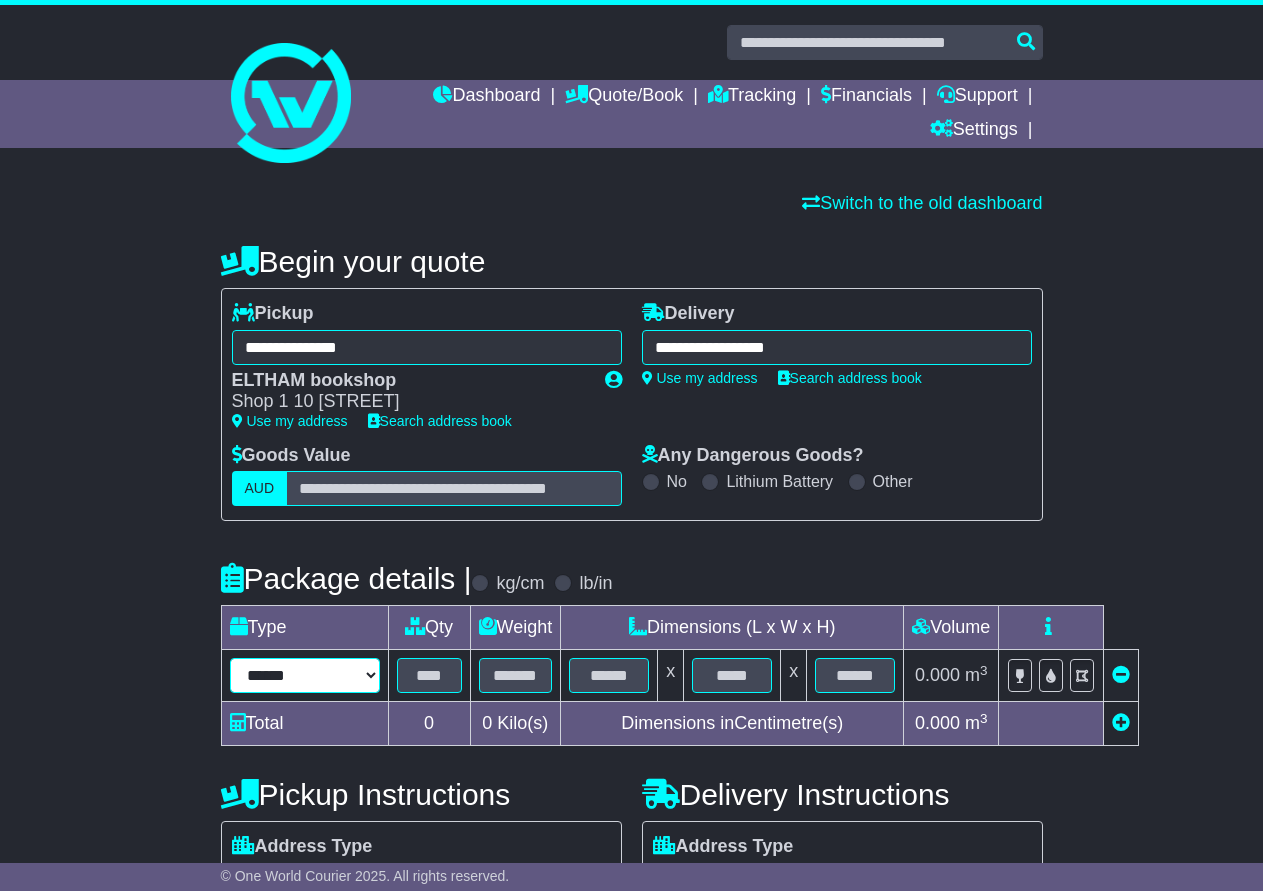 click on "****** ****** *** ******** ***** **** **** ****** *** *******" at bounding box center [305, 675] 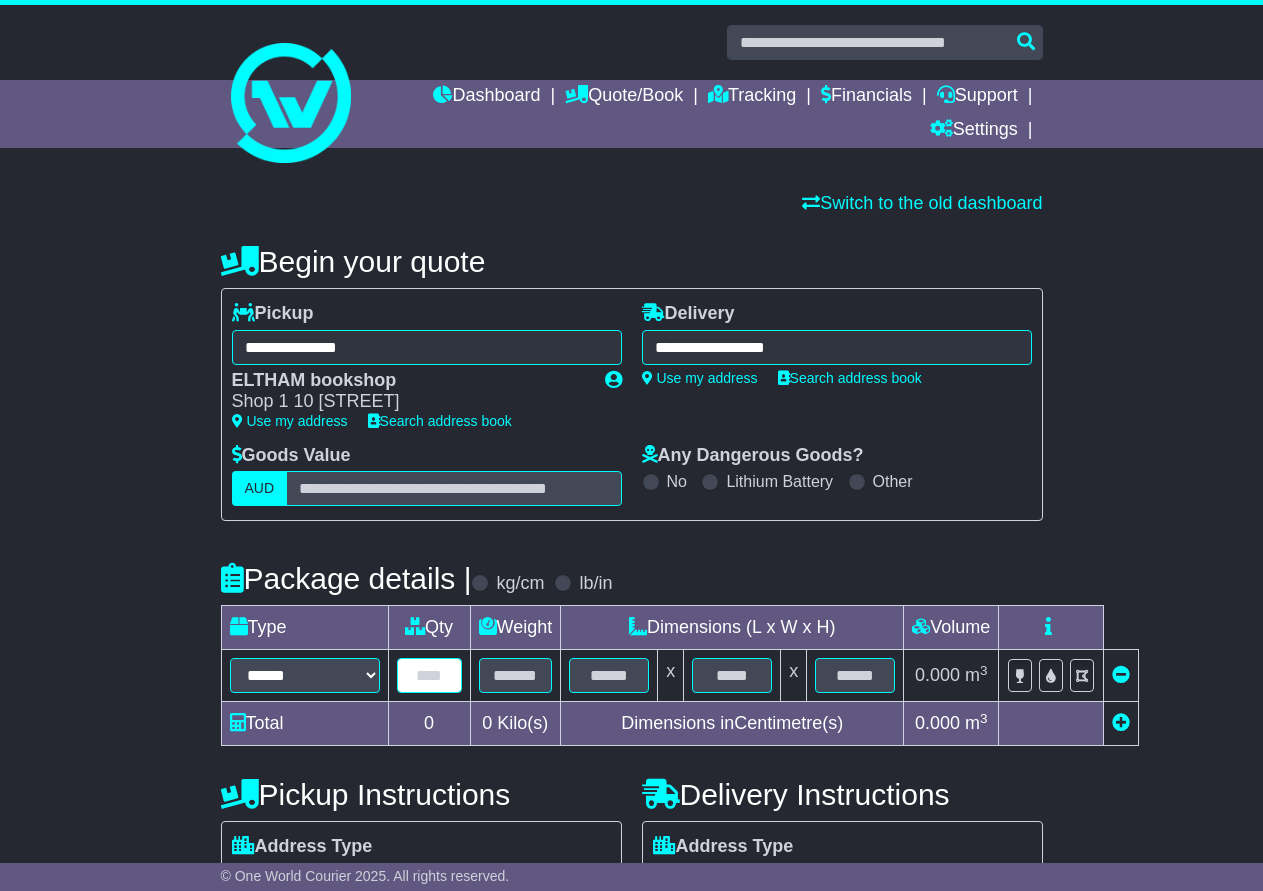 click at bounding box center [429, 675] 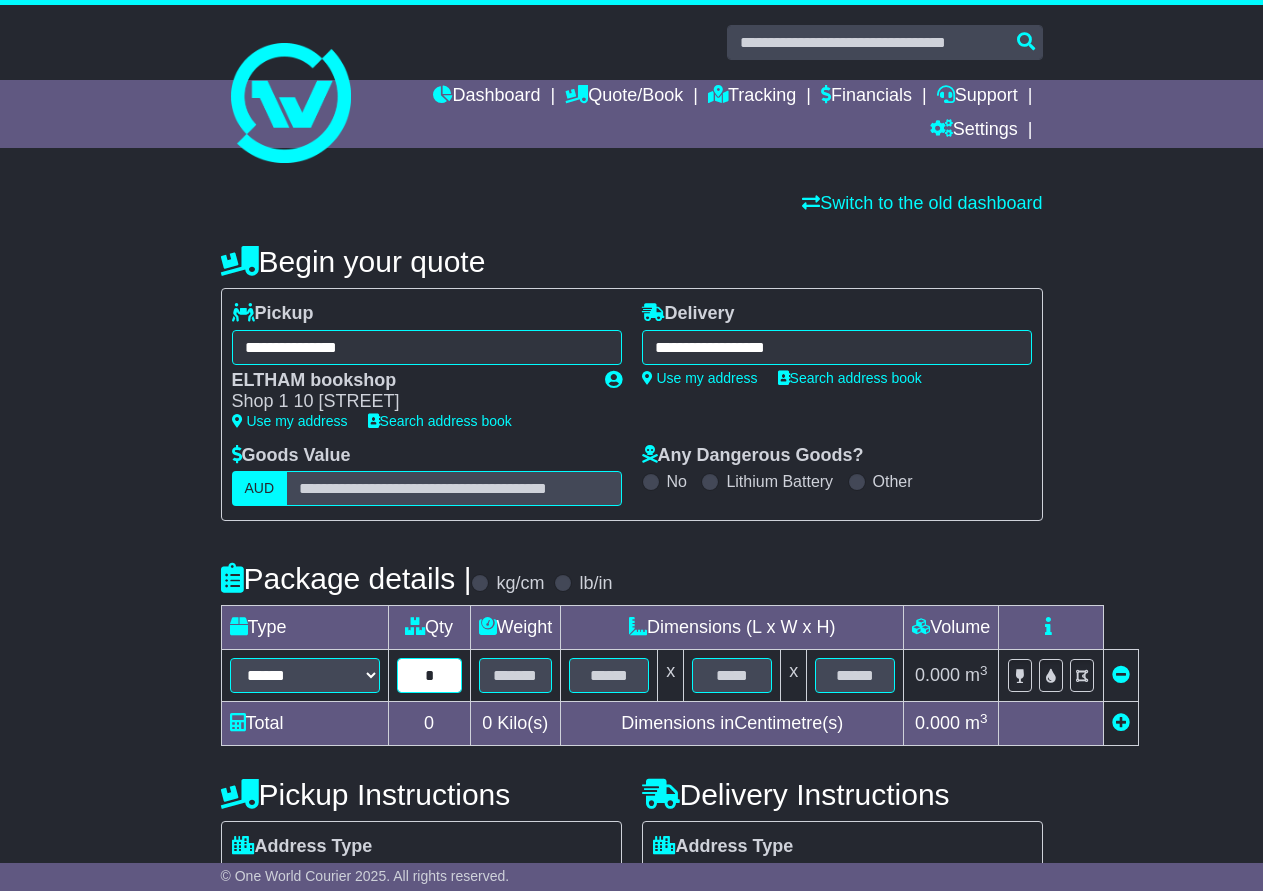 type on "*" 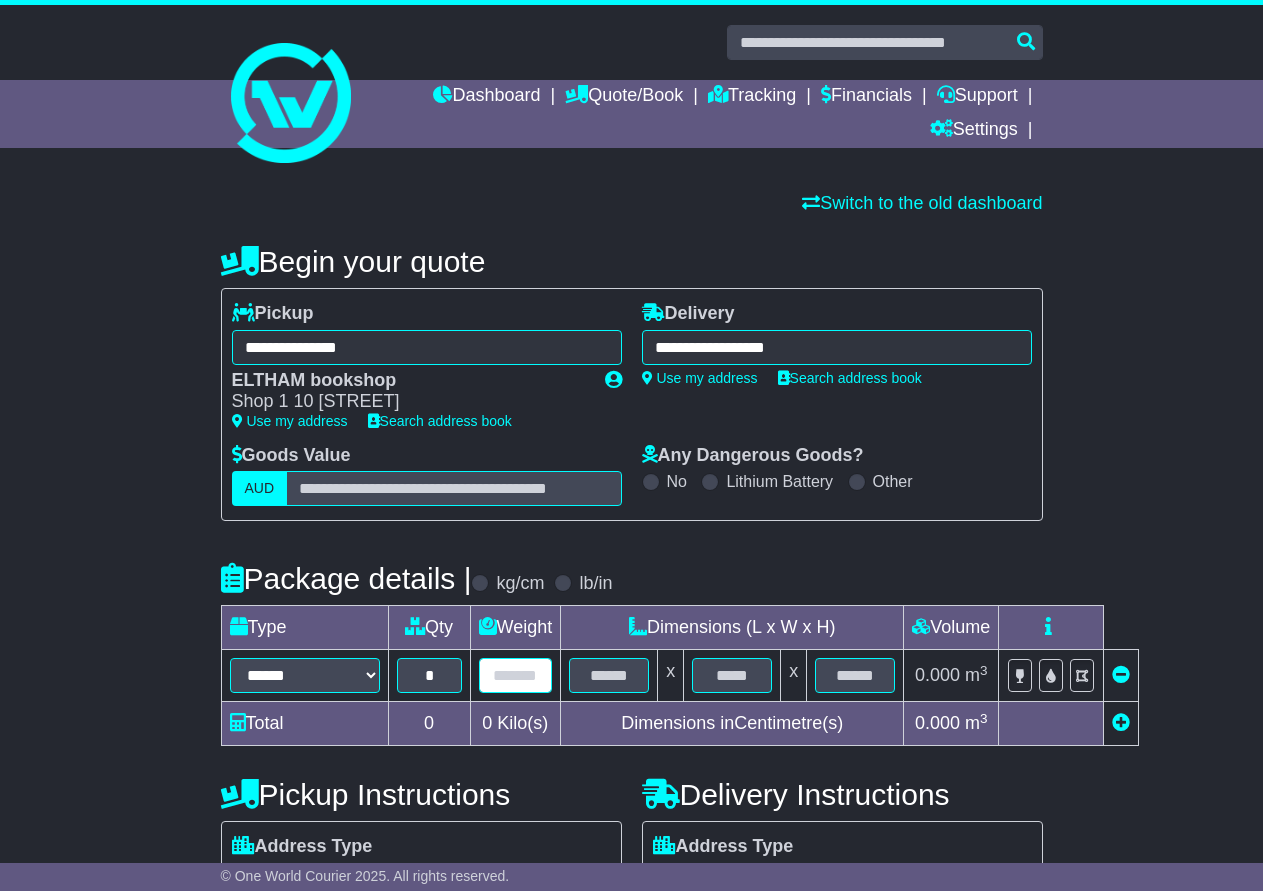 click at bounding box center (516, 675) 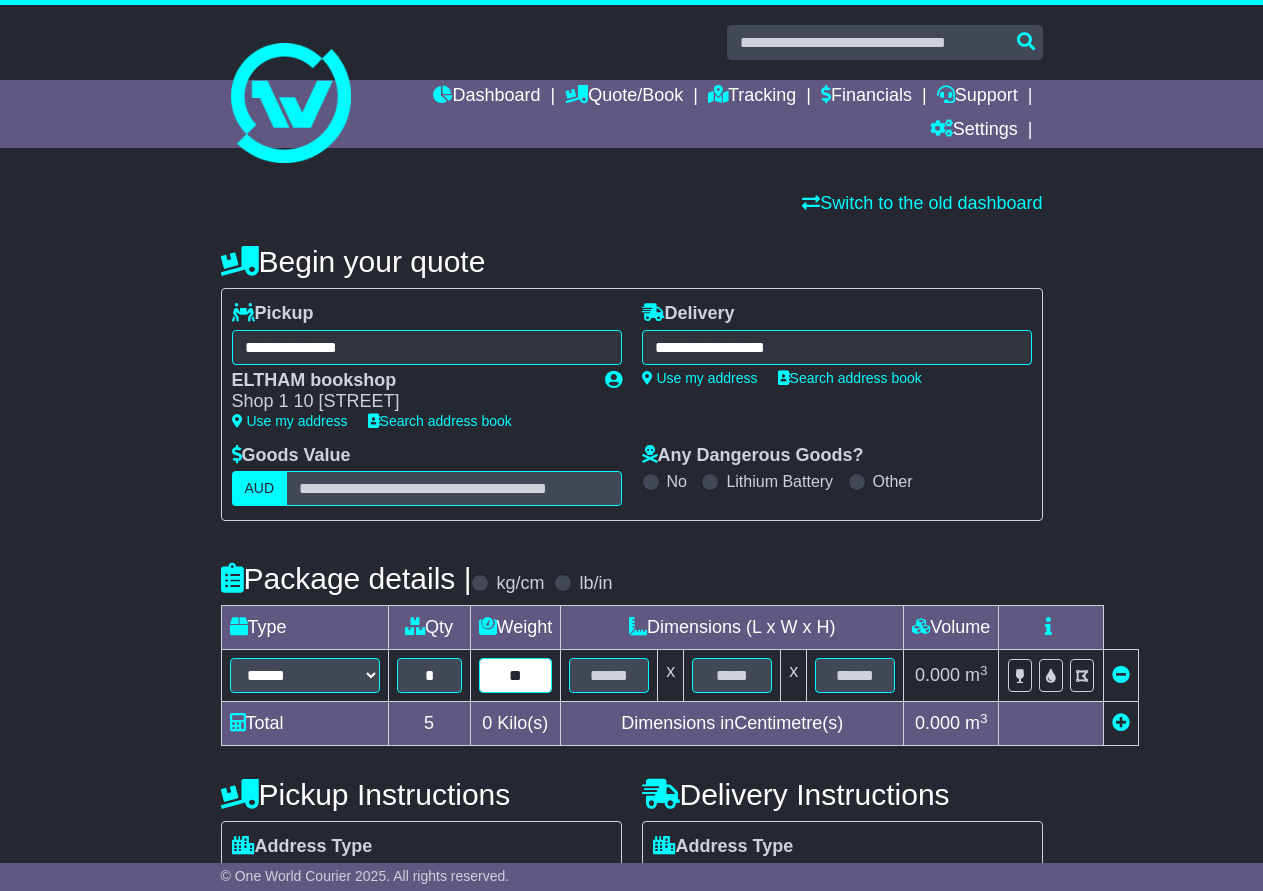 type on "**" 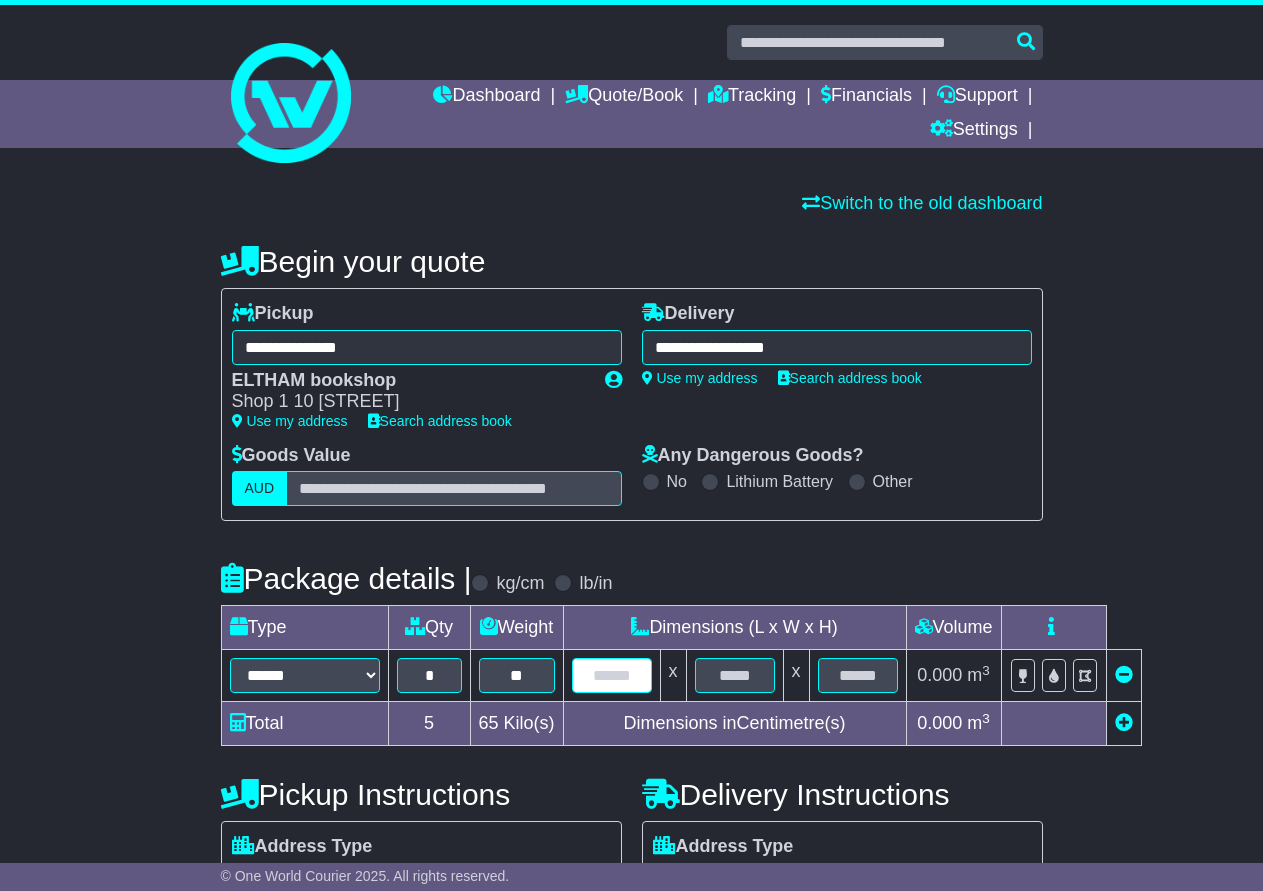 click at bounding box center (612, 675) 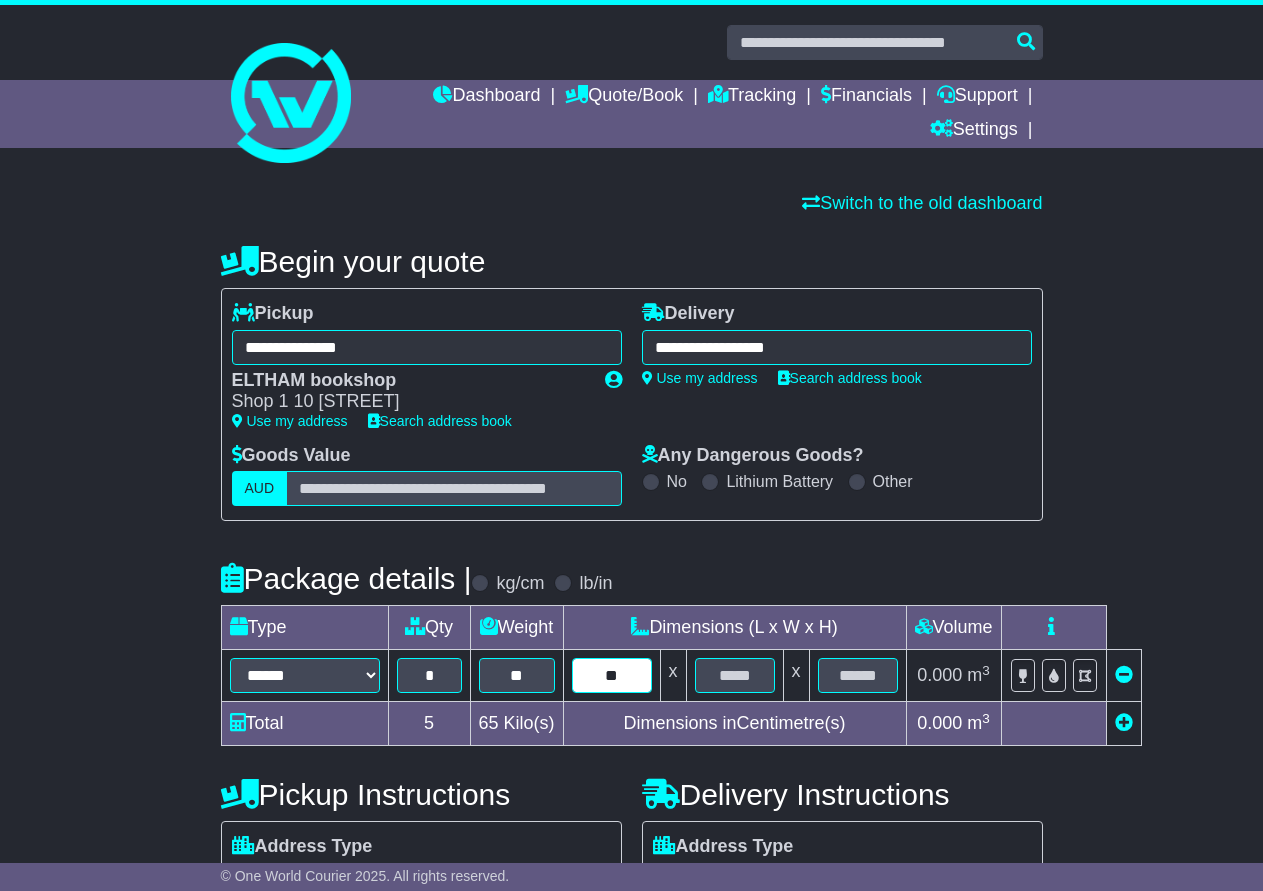 type on "**" 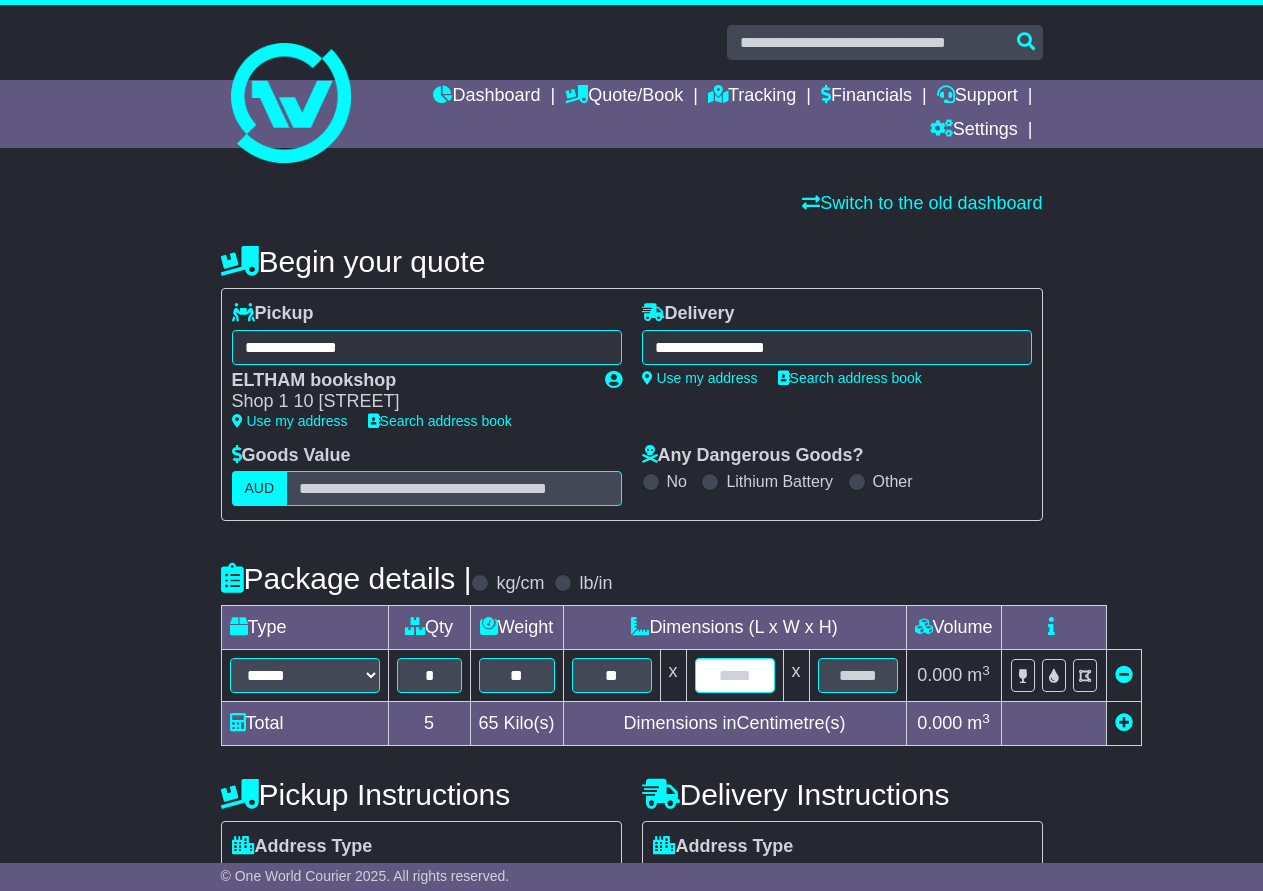 click at bounding box center (735, 675) 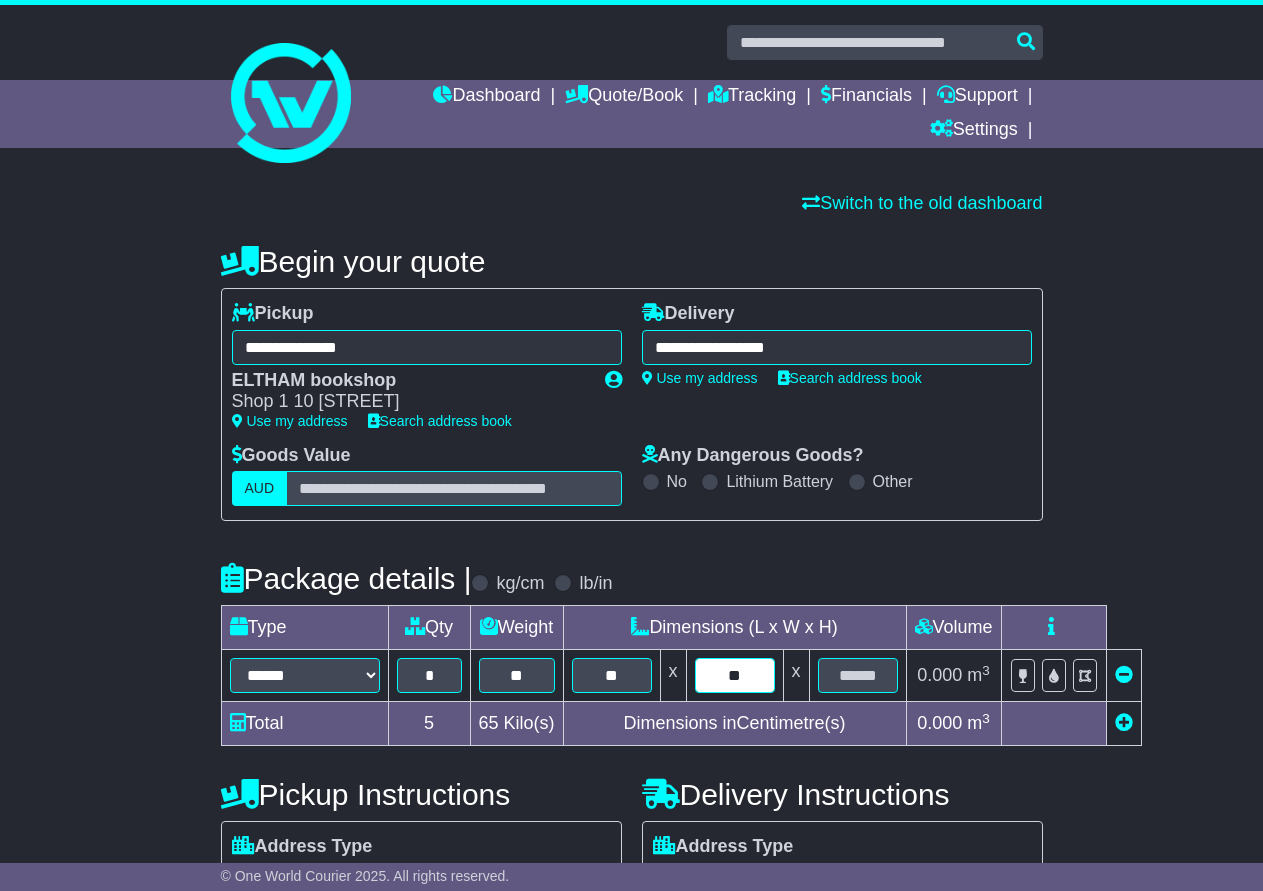 type on "**" 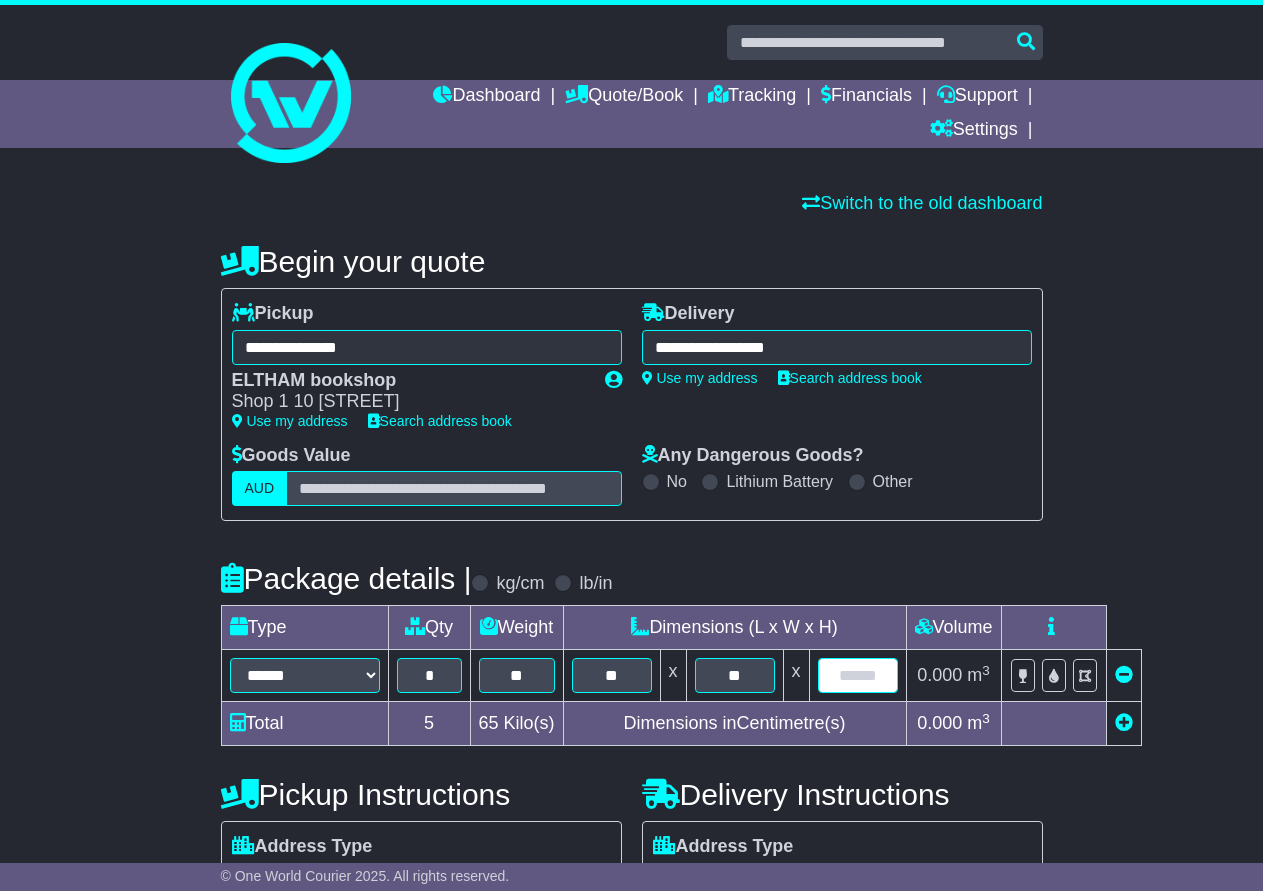 click at bounding box center (858, 675) 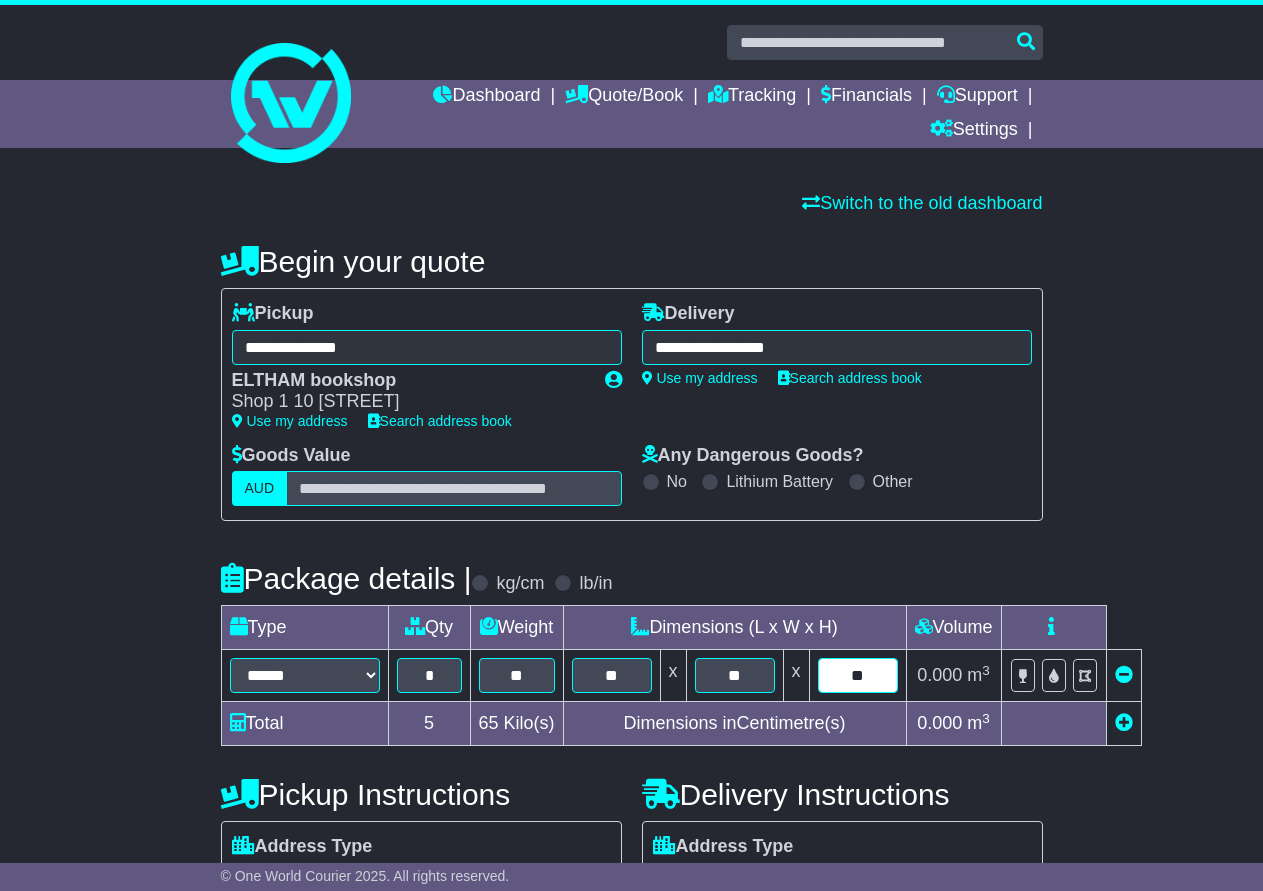 type on "**" 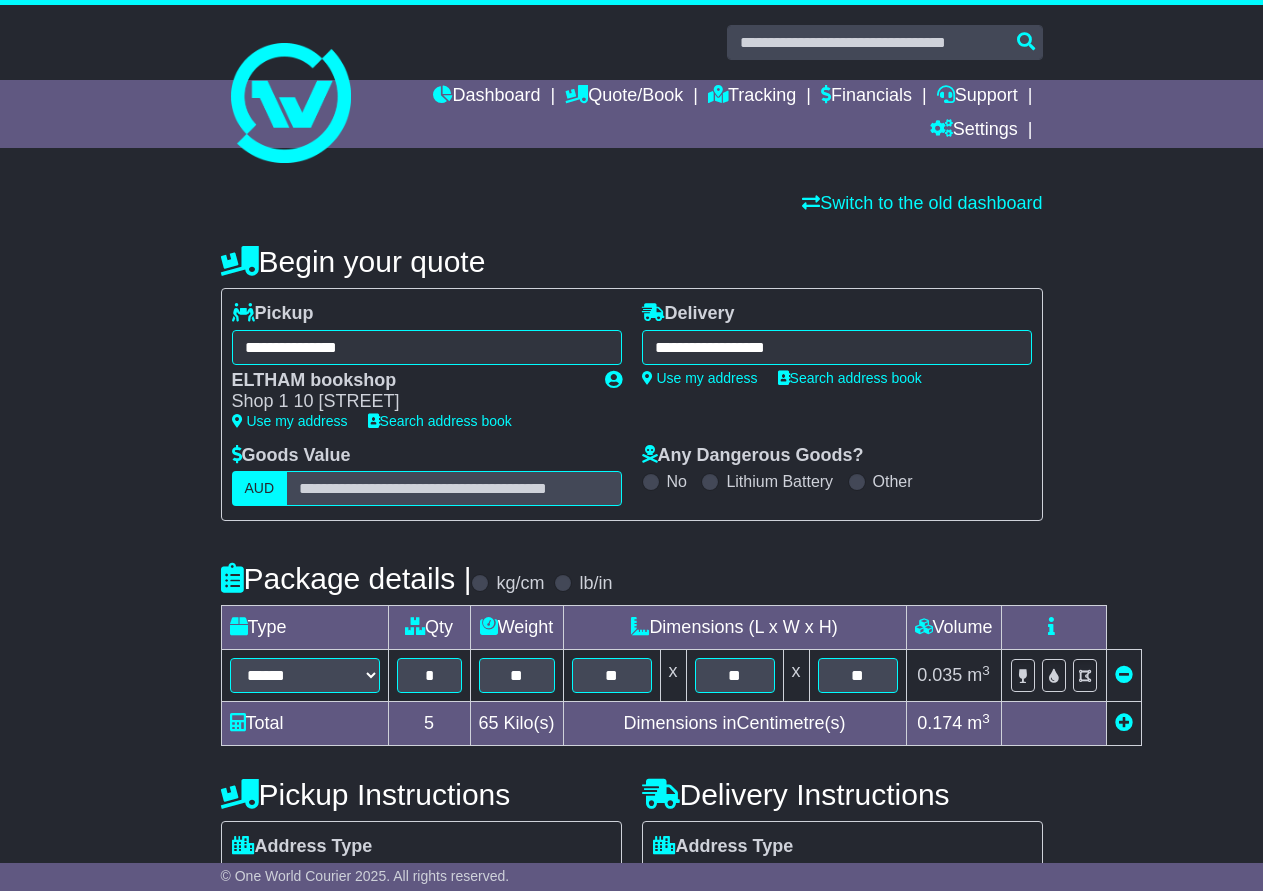 click on "m 3" at bounding box center (978, 723) 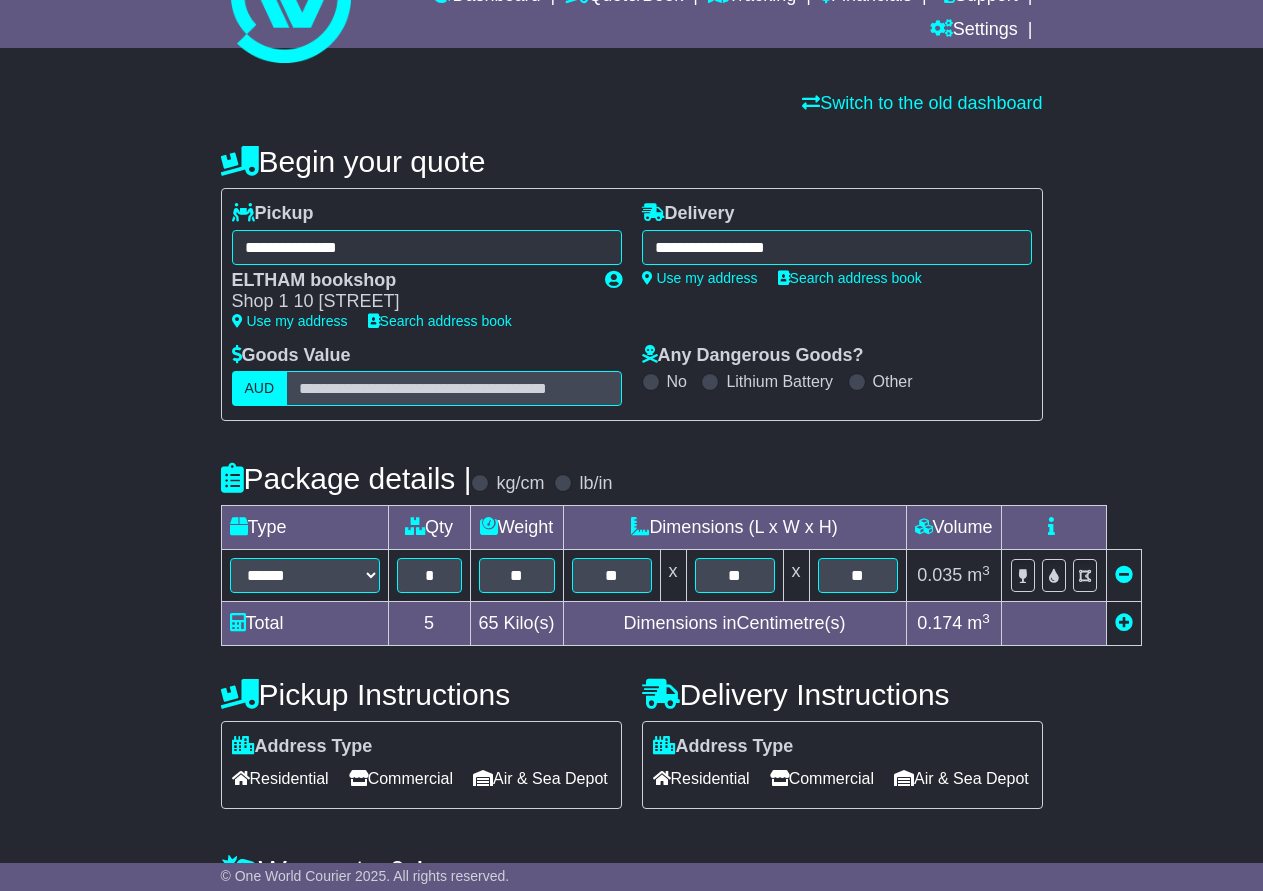 scroll, scrollTop: 200, scrollLeft: 0, axis: vertical 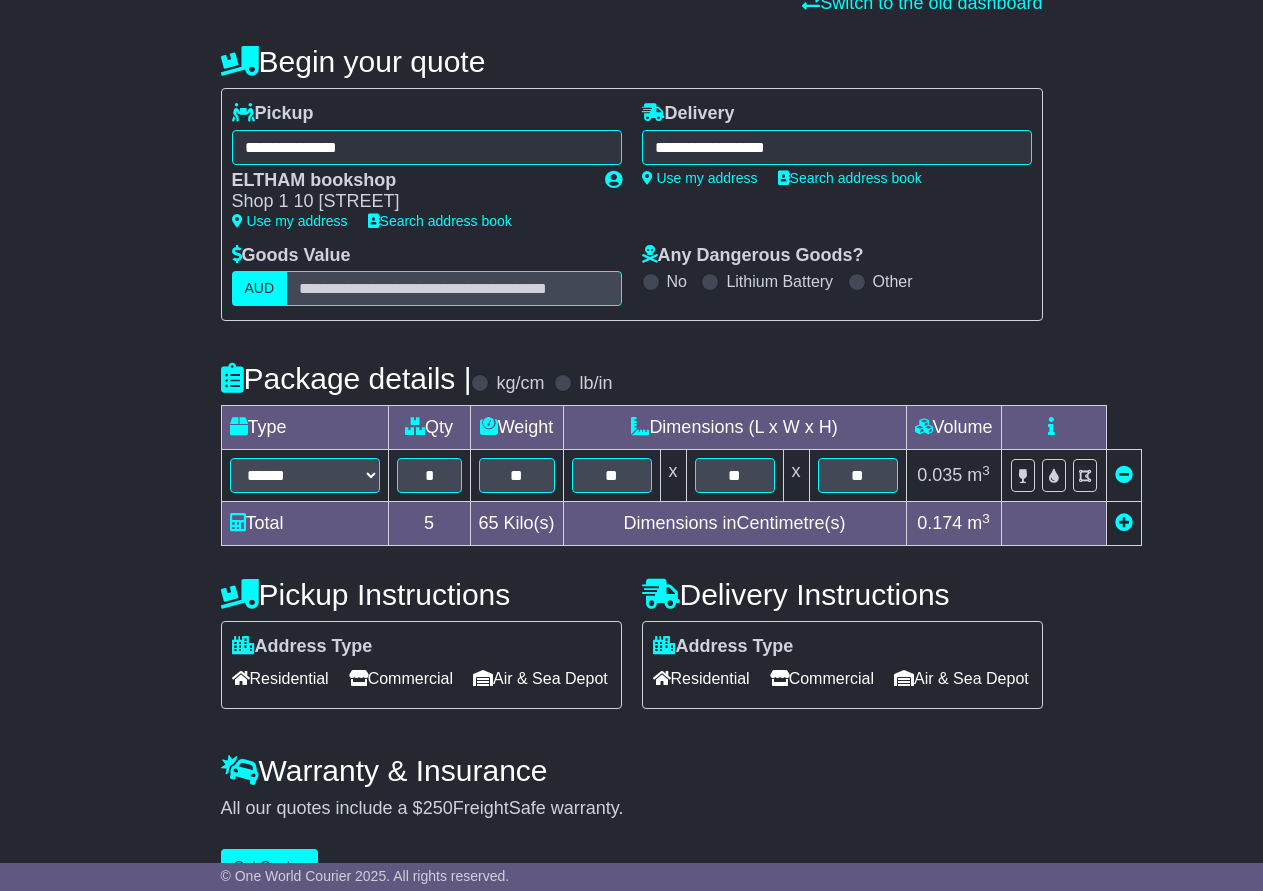 click on "Commercial" at bounding box center (822, 678) 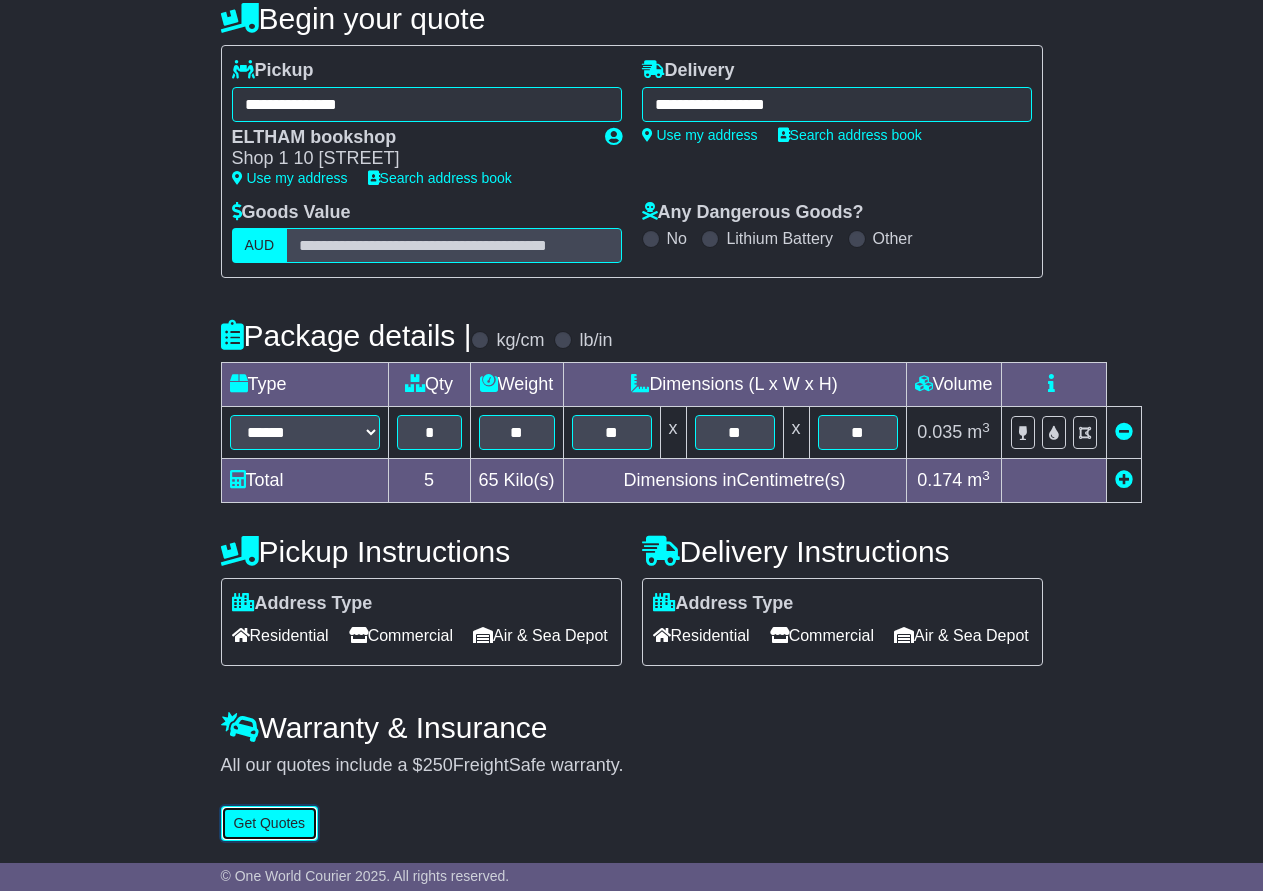 click on "Get Quotes" at bounding box center [270, 823] 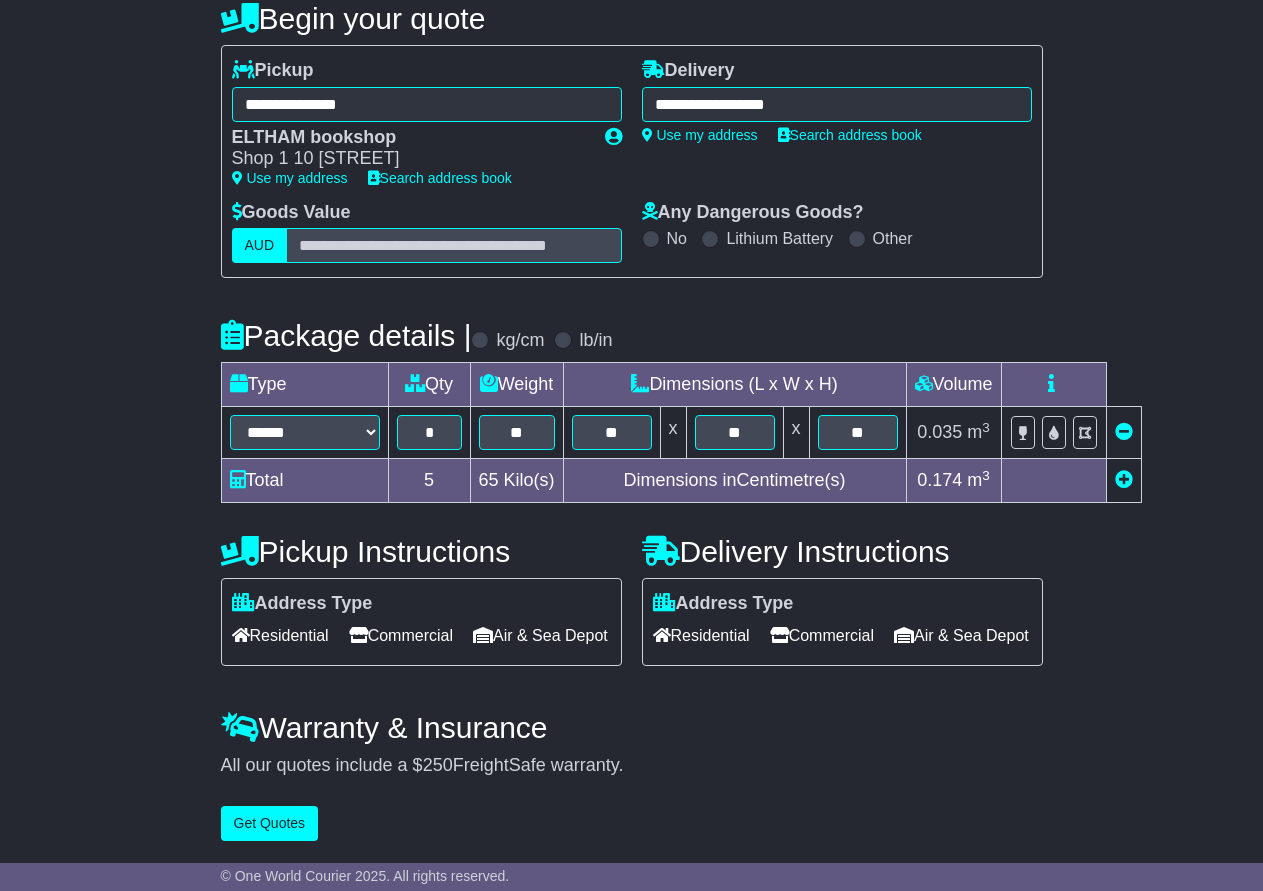 scroll, scrollTop: 0, scrollLeft: 0, axis: both 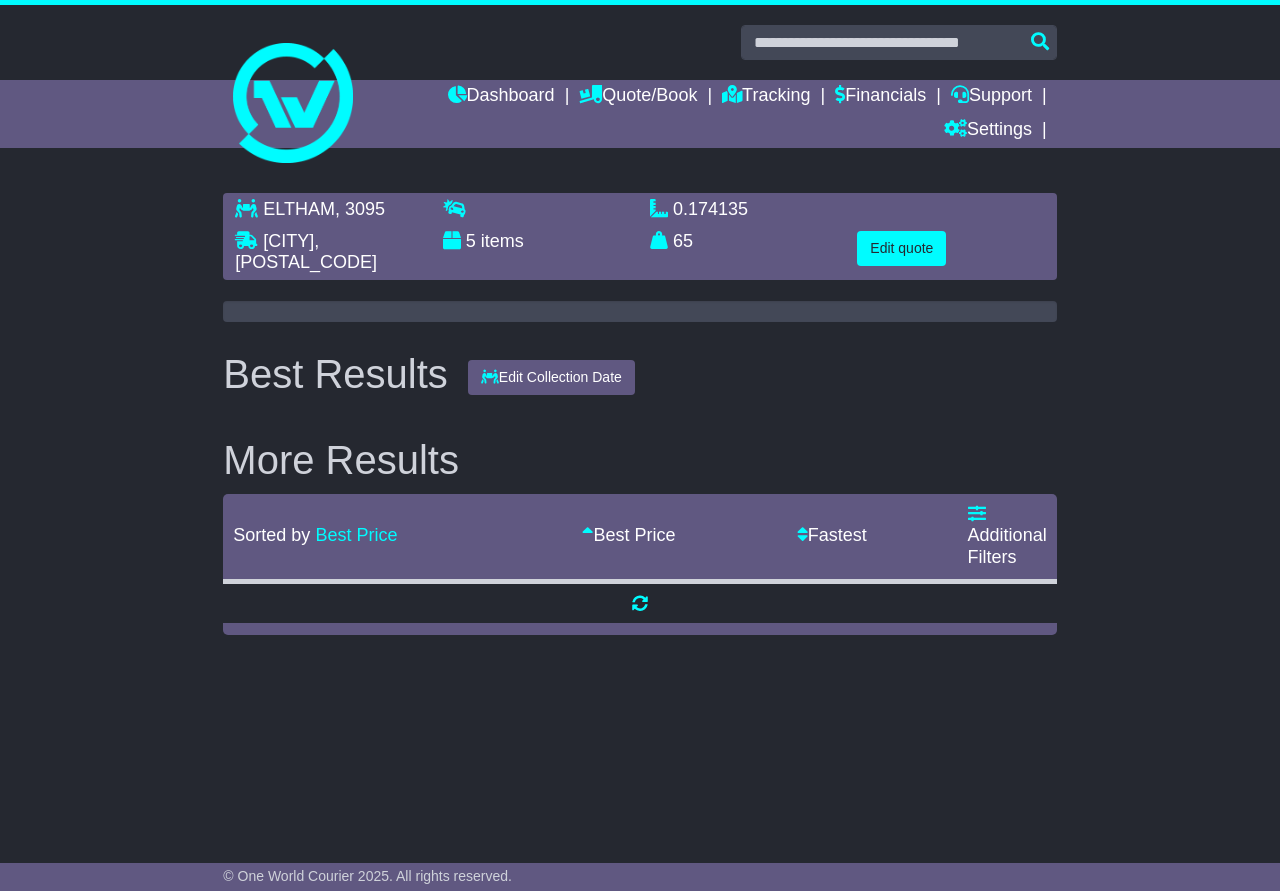 drag, startPoint x: 238, startPoint y: 819, endPoint x: 708, endPoint y: 773, distance: 472.2457 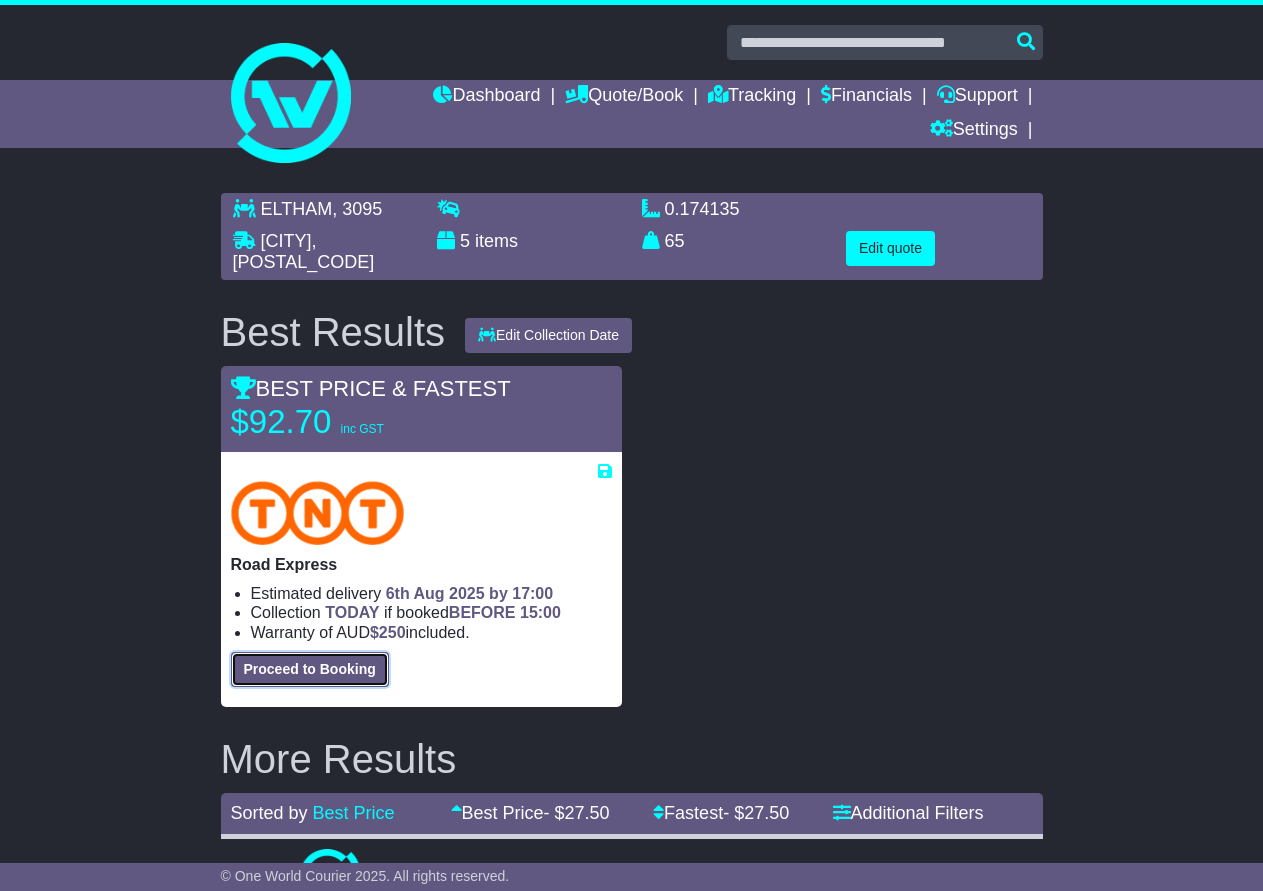 click on "Proceed to Booking" at bounding box center [310, 669] 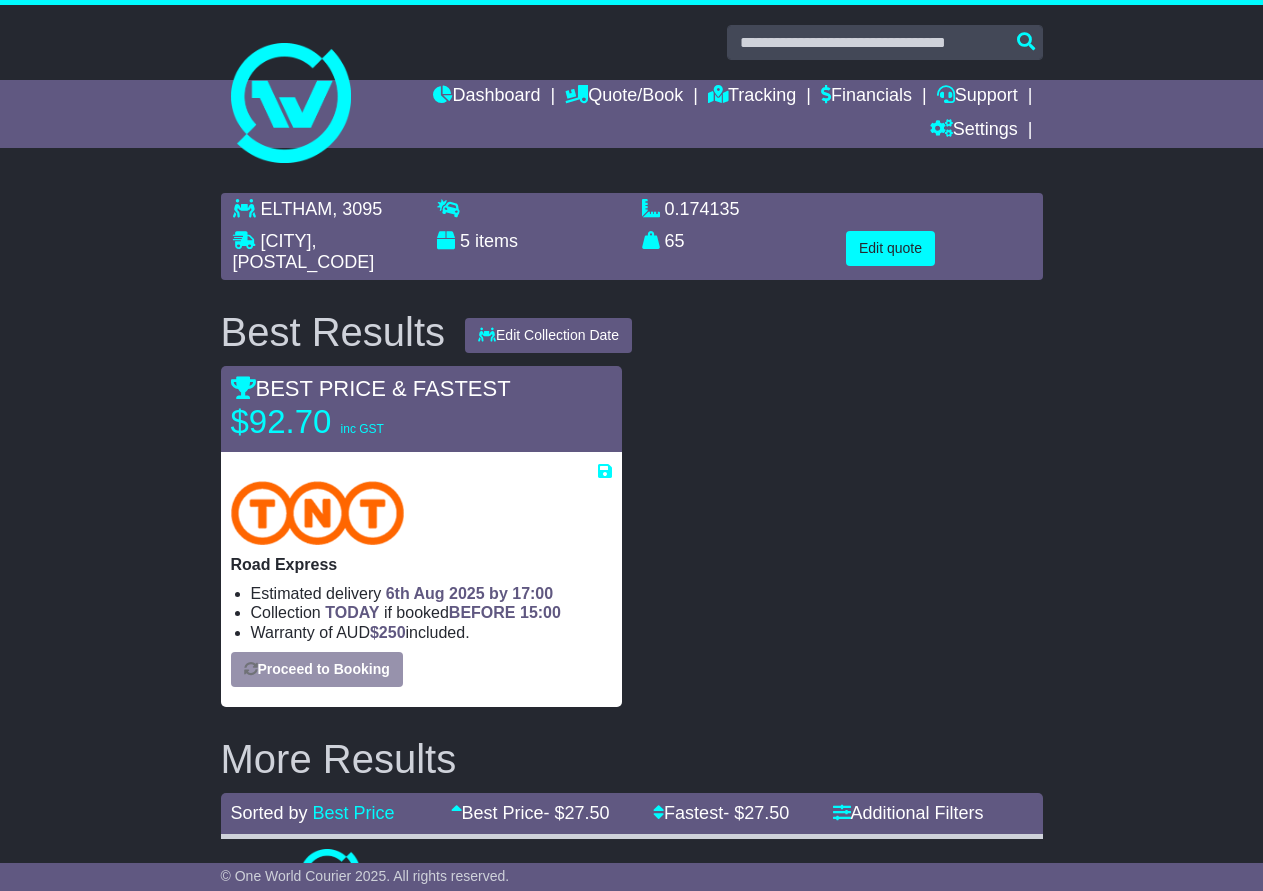 select on "*****" 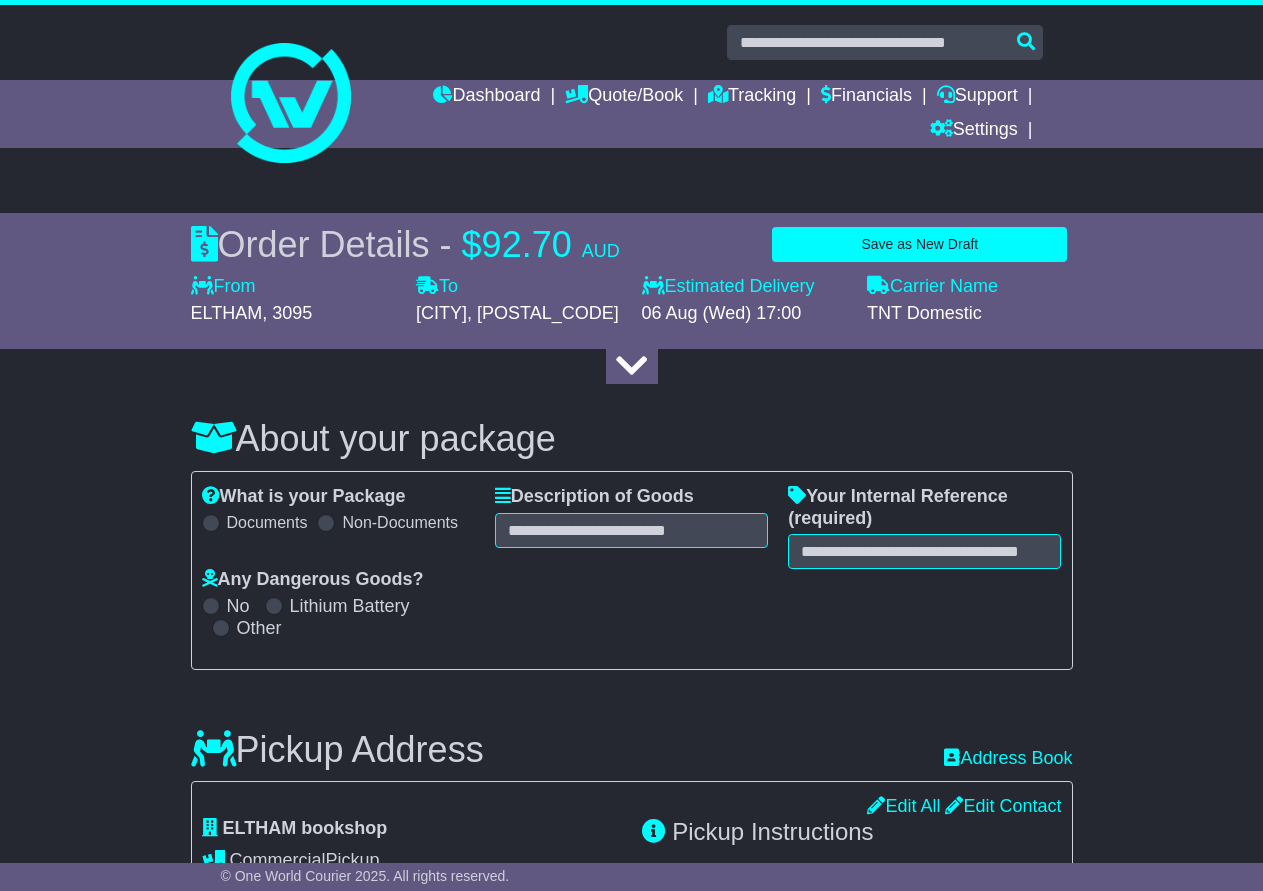 select 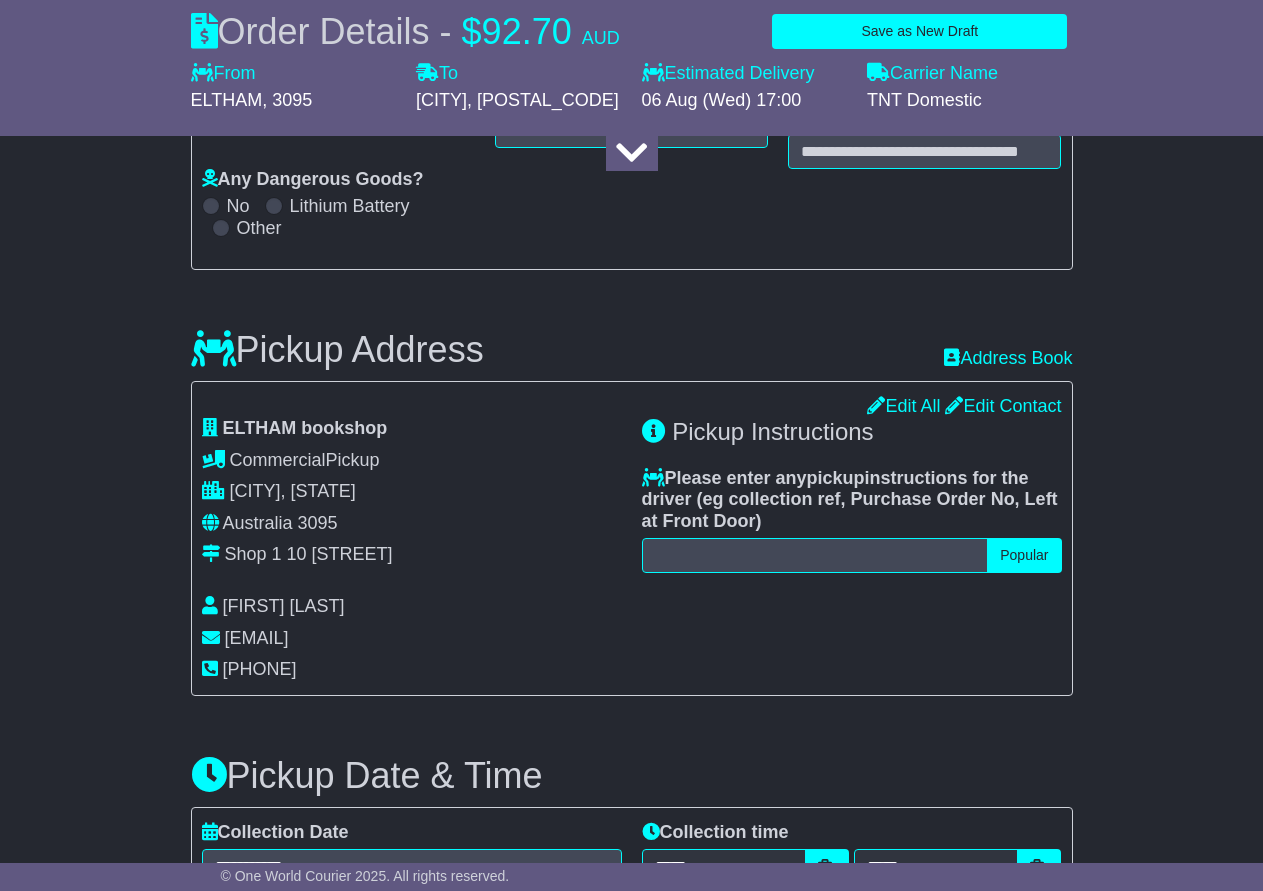 scroll, scrollTop: 500, scrollLeft: 0, axis: vertical 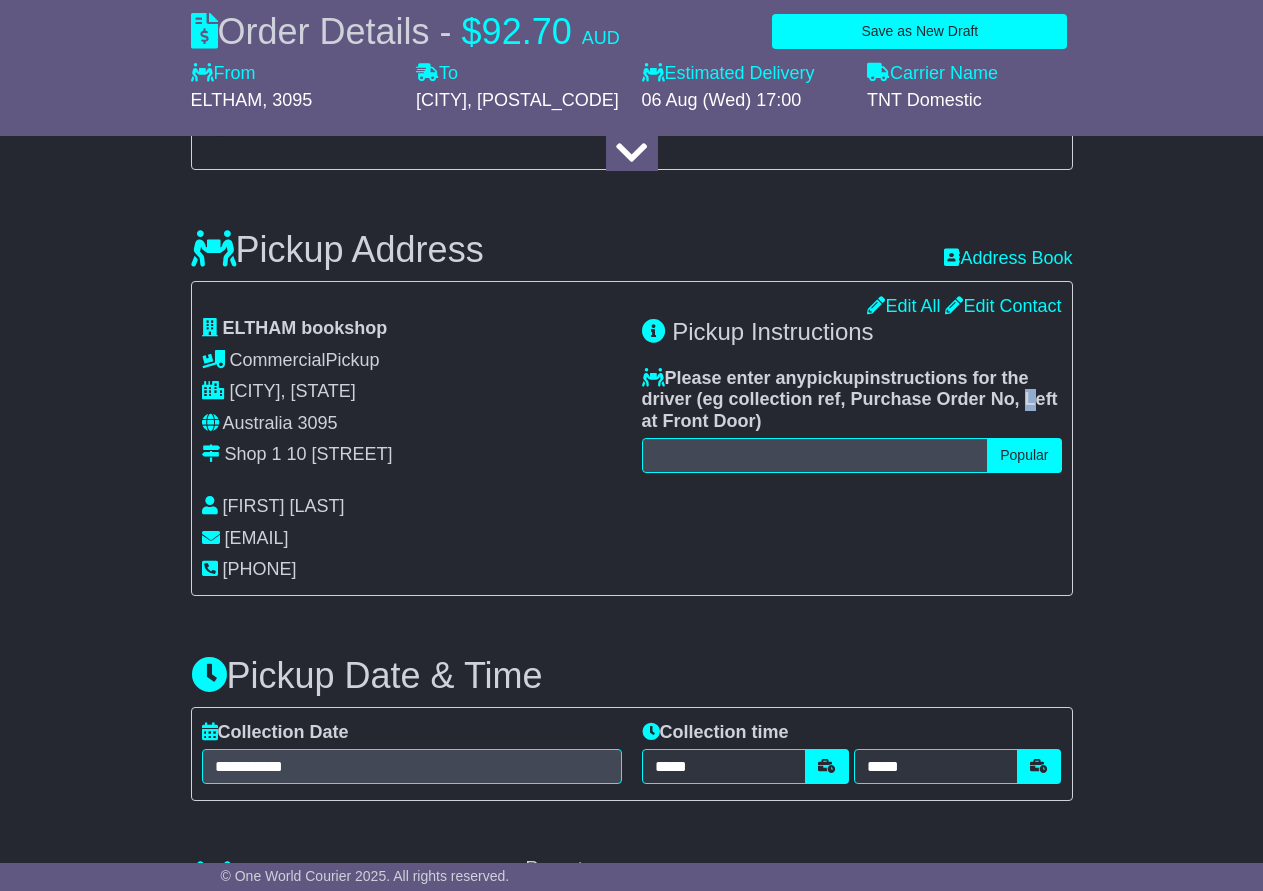 drag, startPoint x: 1026, startPoint y: 399, endPoint x: 1021, endPoint y: 415, distance: 16.763054 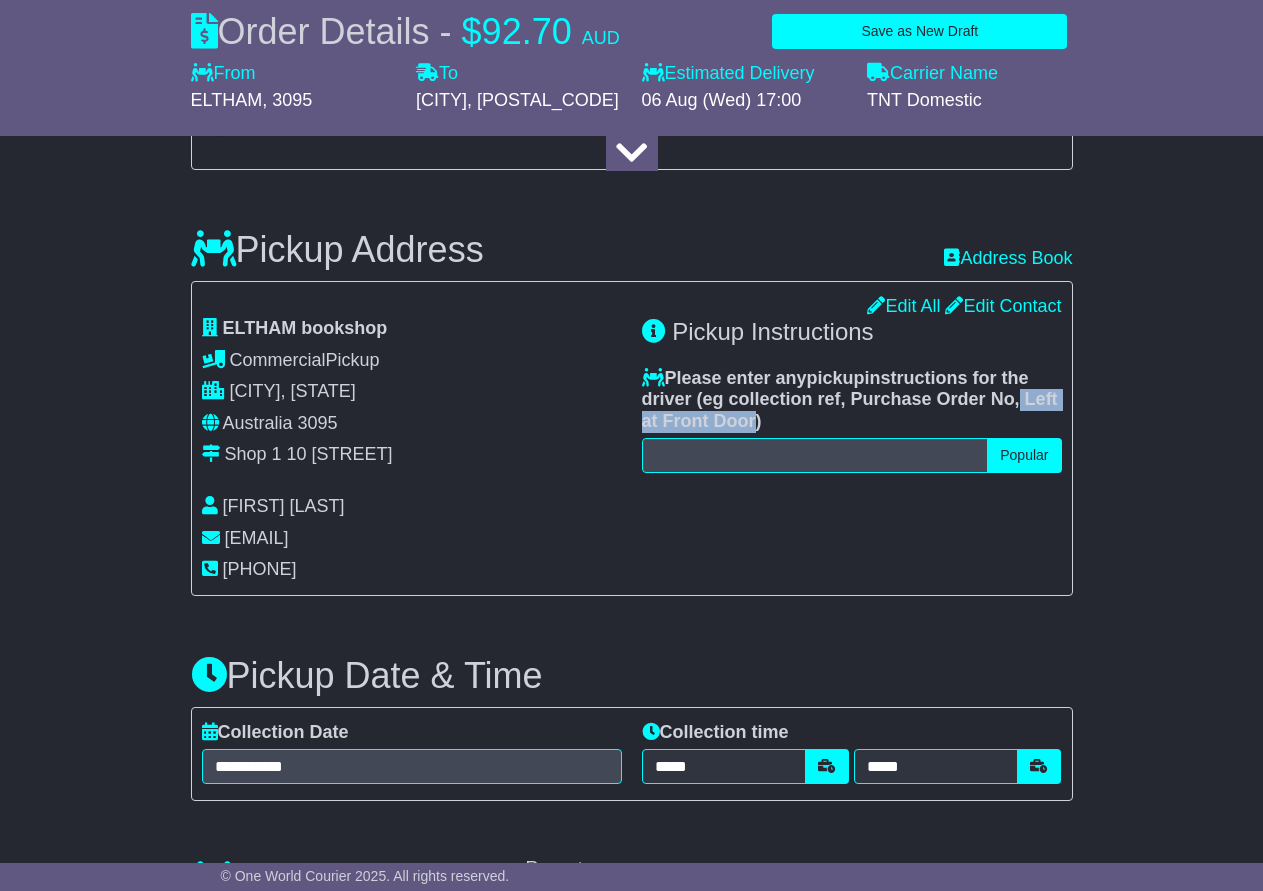 drag, startPoint x: 1022, startPoint y: 397, endPoint x: 753, endPoint y: 418, distance: 269.81845 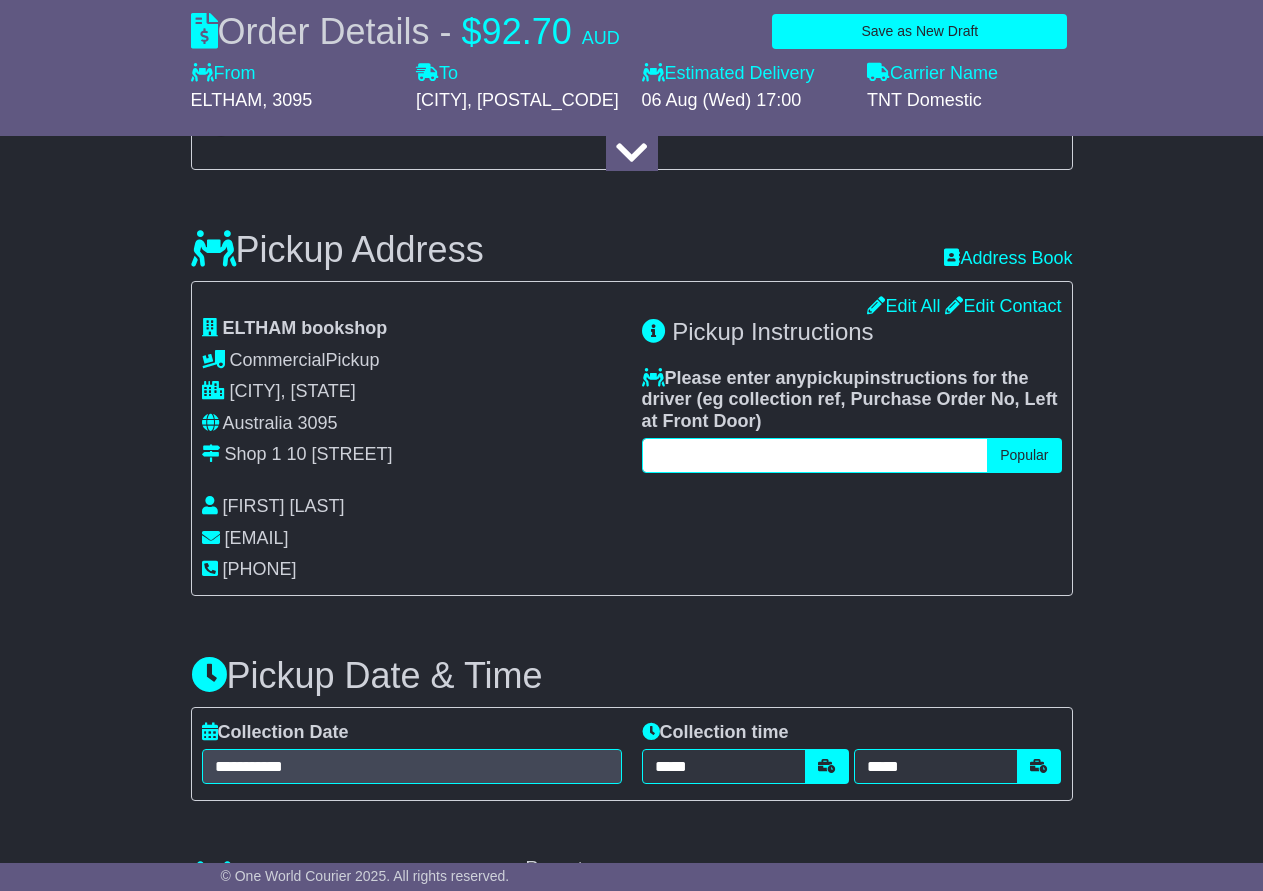 click at bounding box center (815, 455) 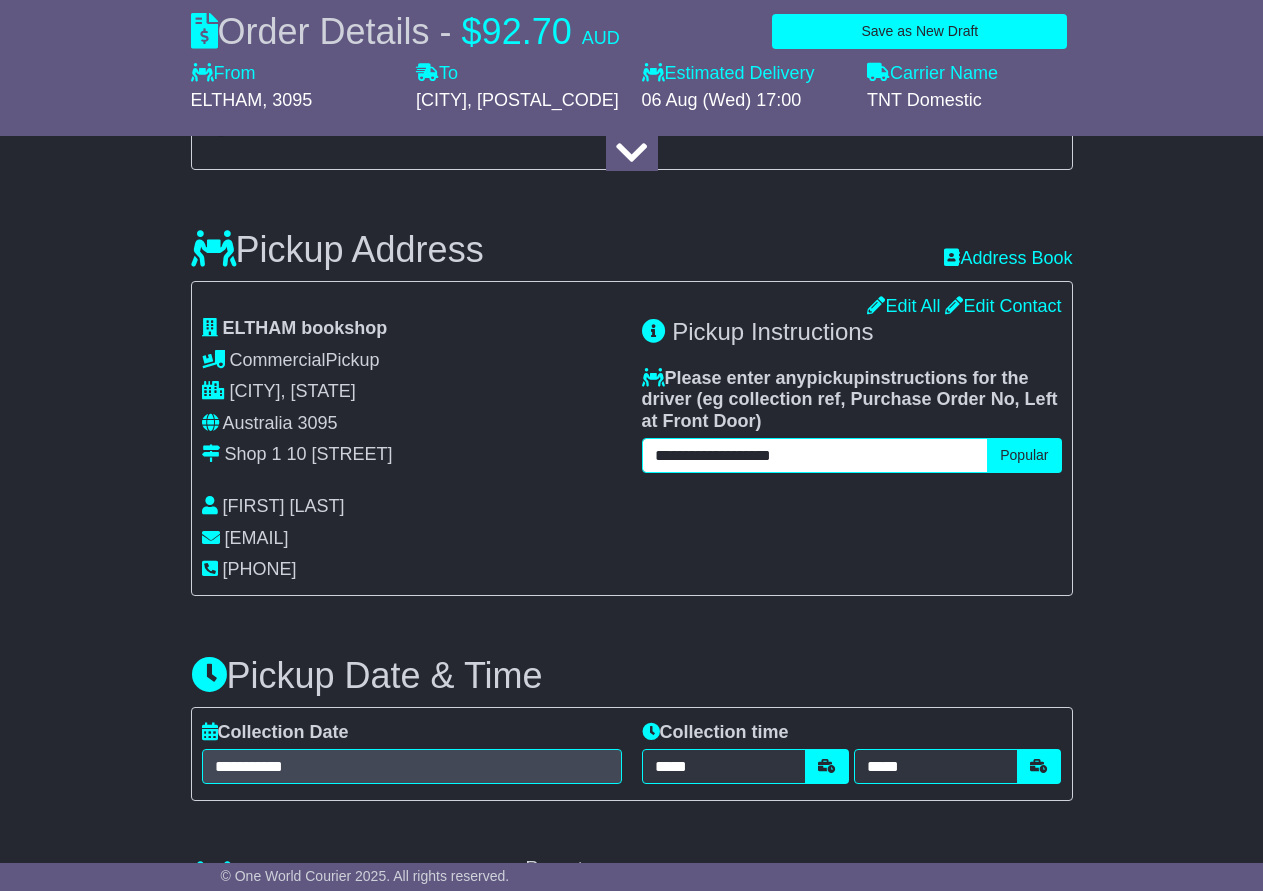 scroll, scrollTop: 900, scrollLeft: 0, axis: vertical 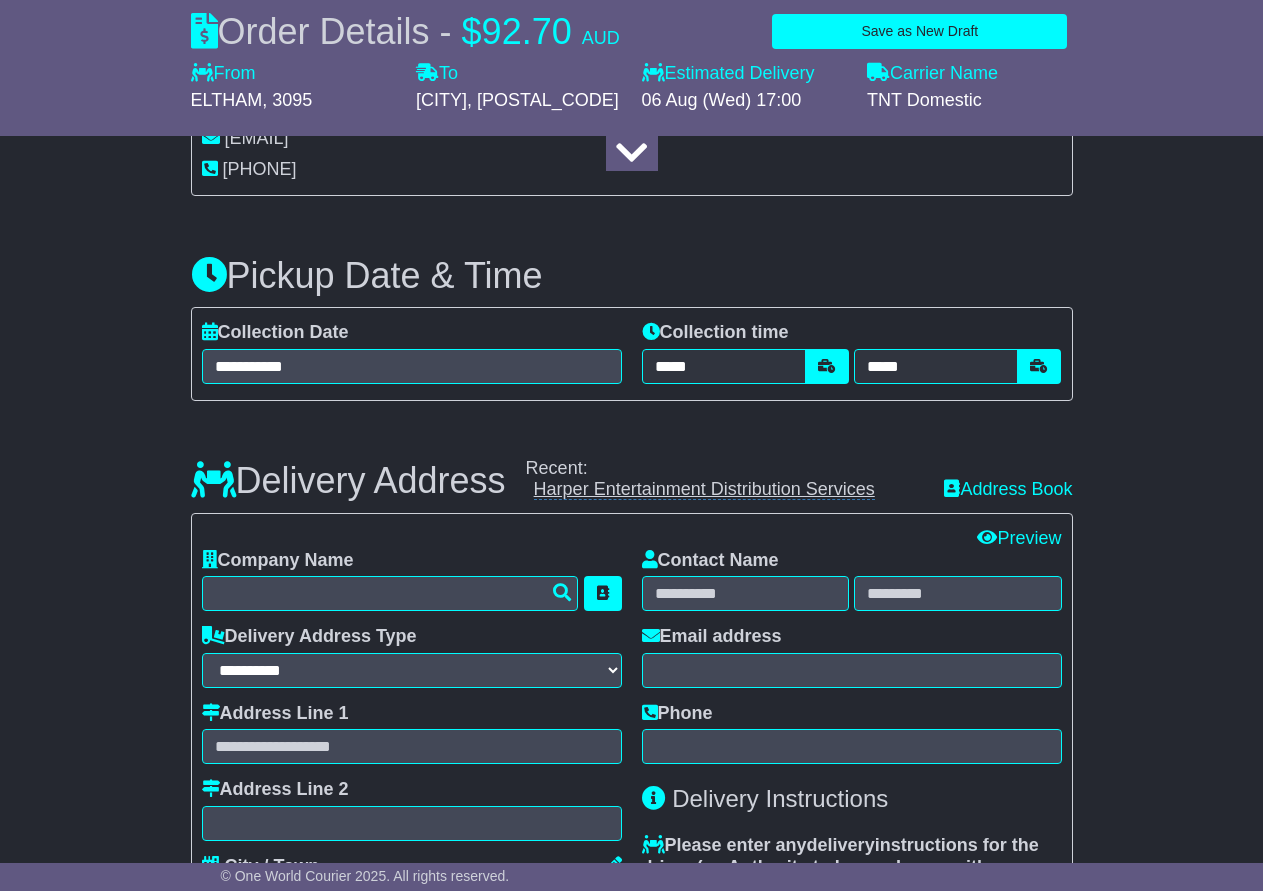type on "**********" 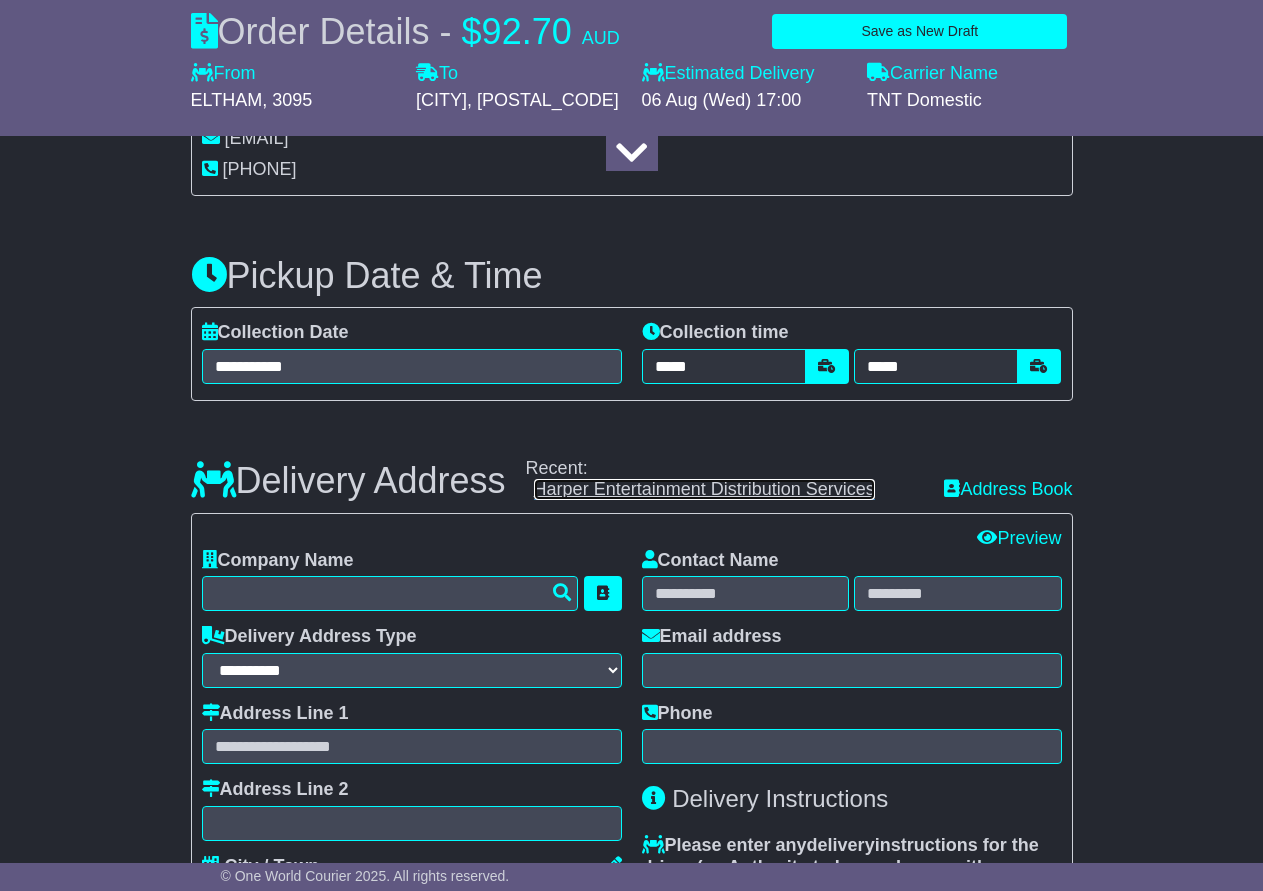 click on "Harper Entertainment Distribution Services" at bounding box center [704, 489] 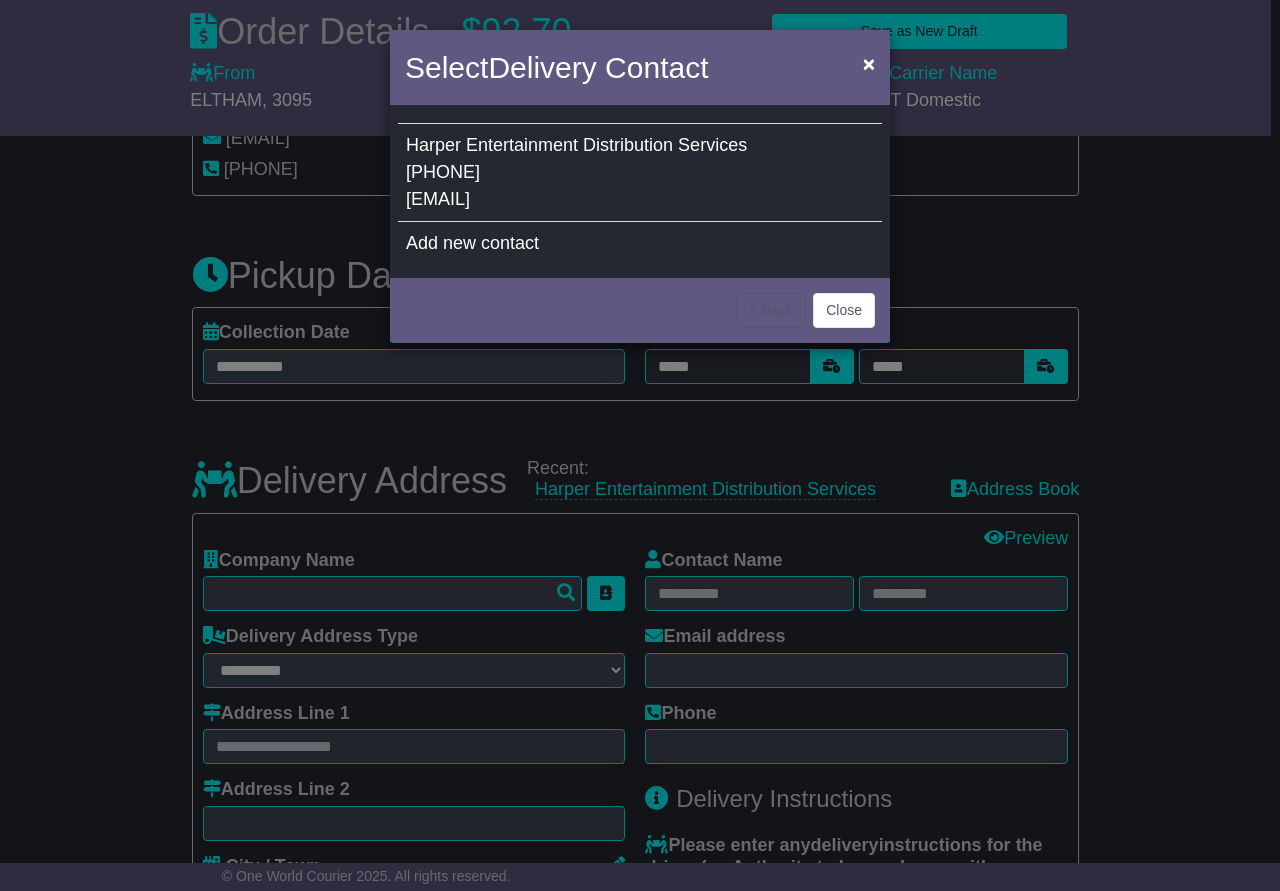 click on "[EMAIL]" at bounding box center [438, 199] 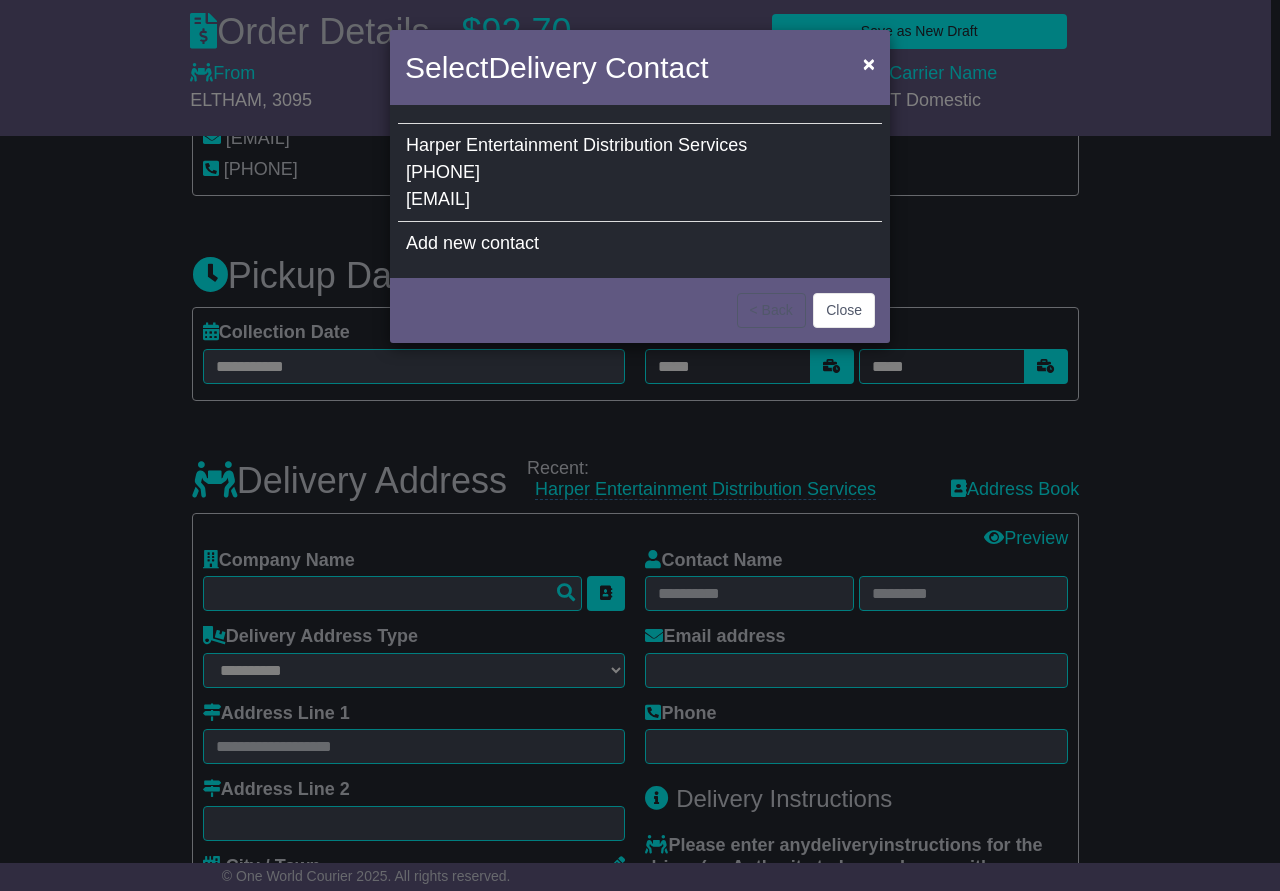 type on "**********" 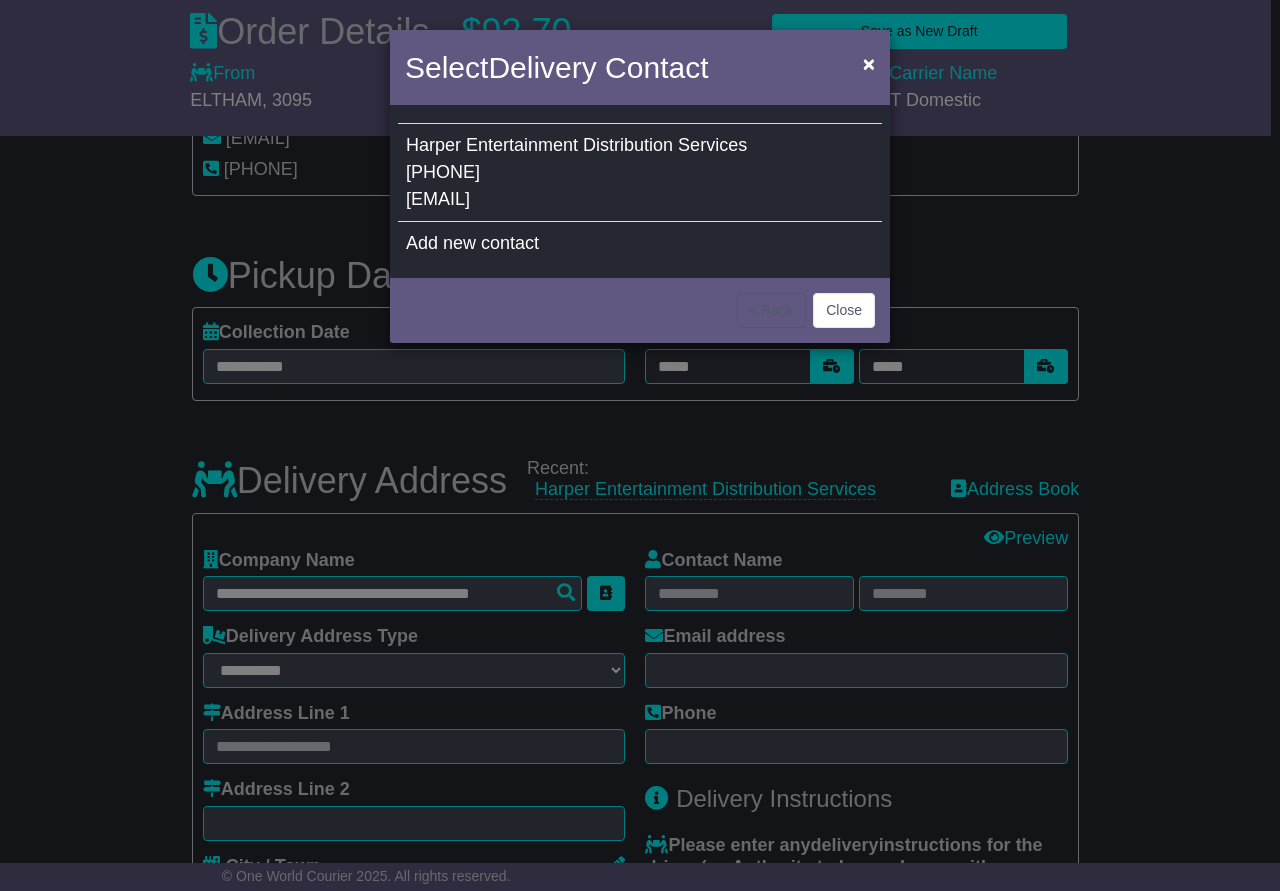 type on "**********" 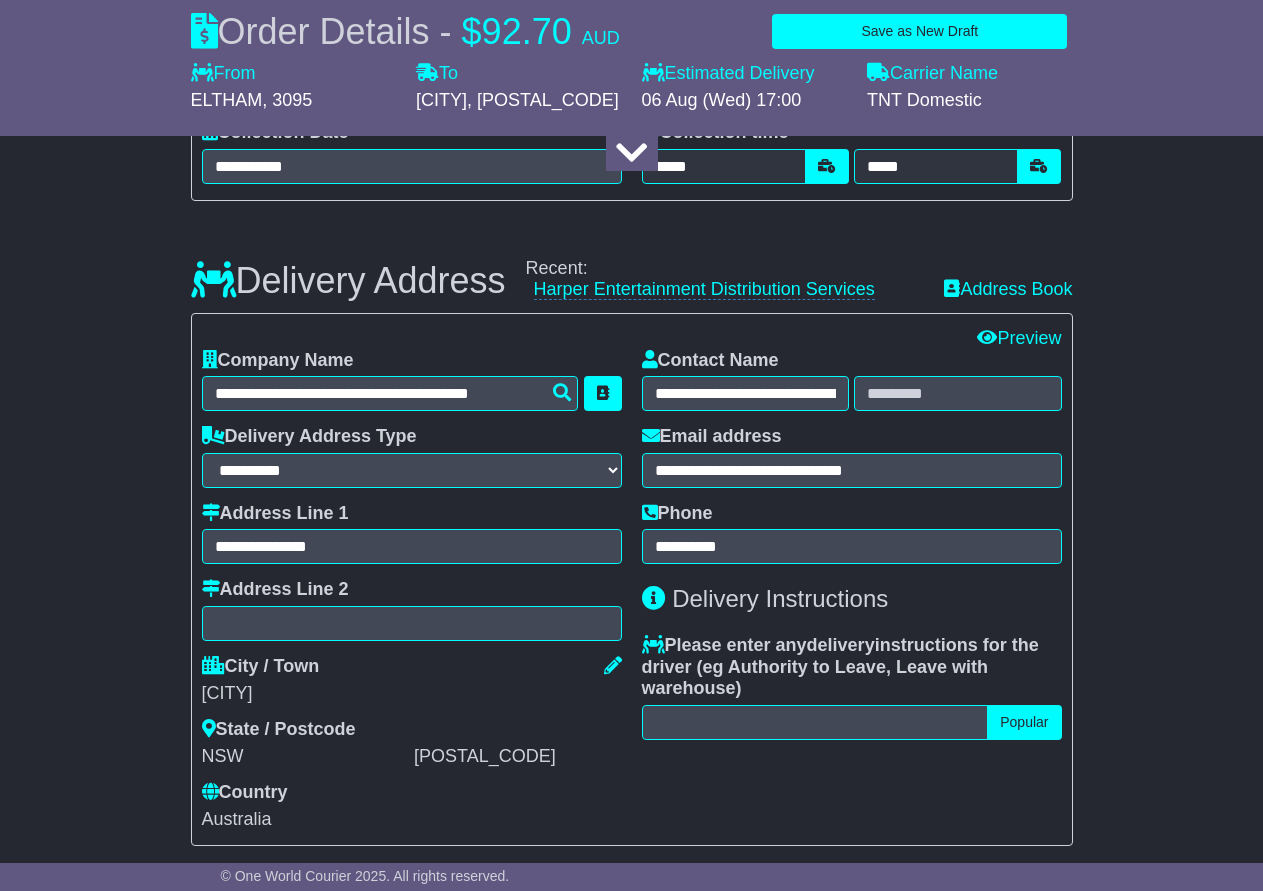 scroll, scrollTop: 1200, scrollLeft: 0, axis: vertical 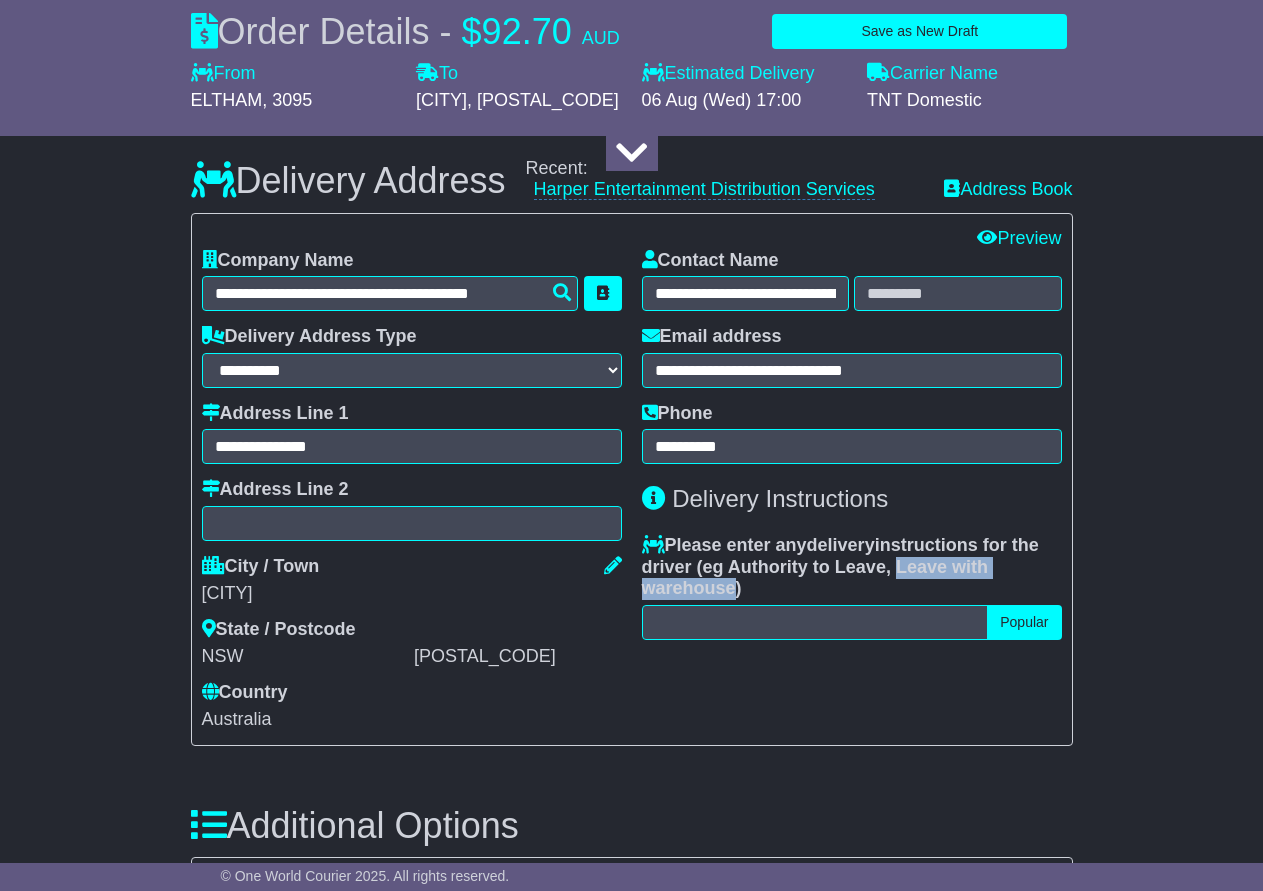 drag, startPoint x: 900, startPoint y: 568, endPoint x: 731, endPoint y: 595, distance: 171.14322 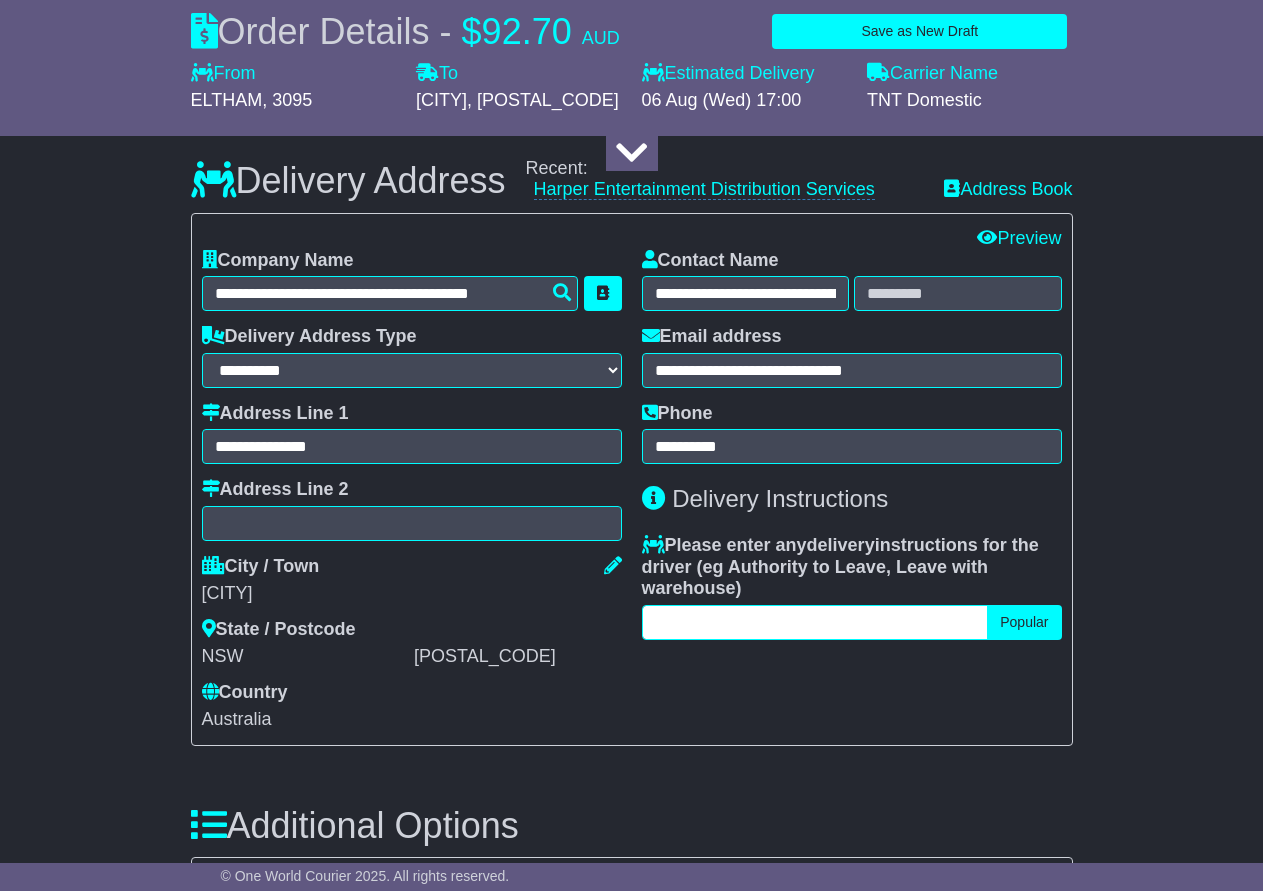 click at bounding box center [815, 622] 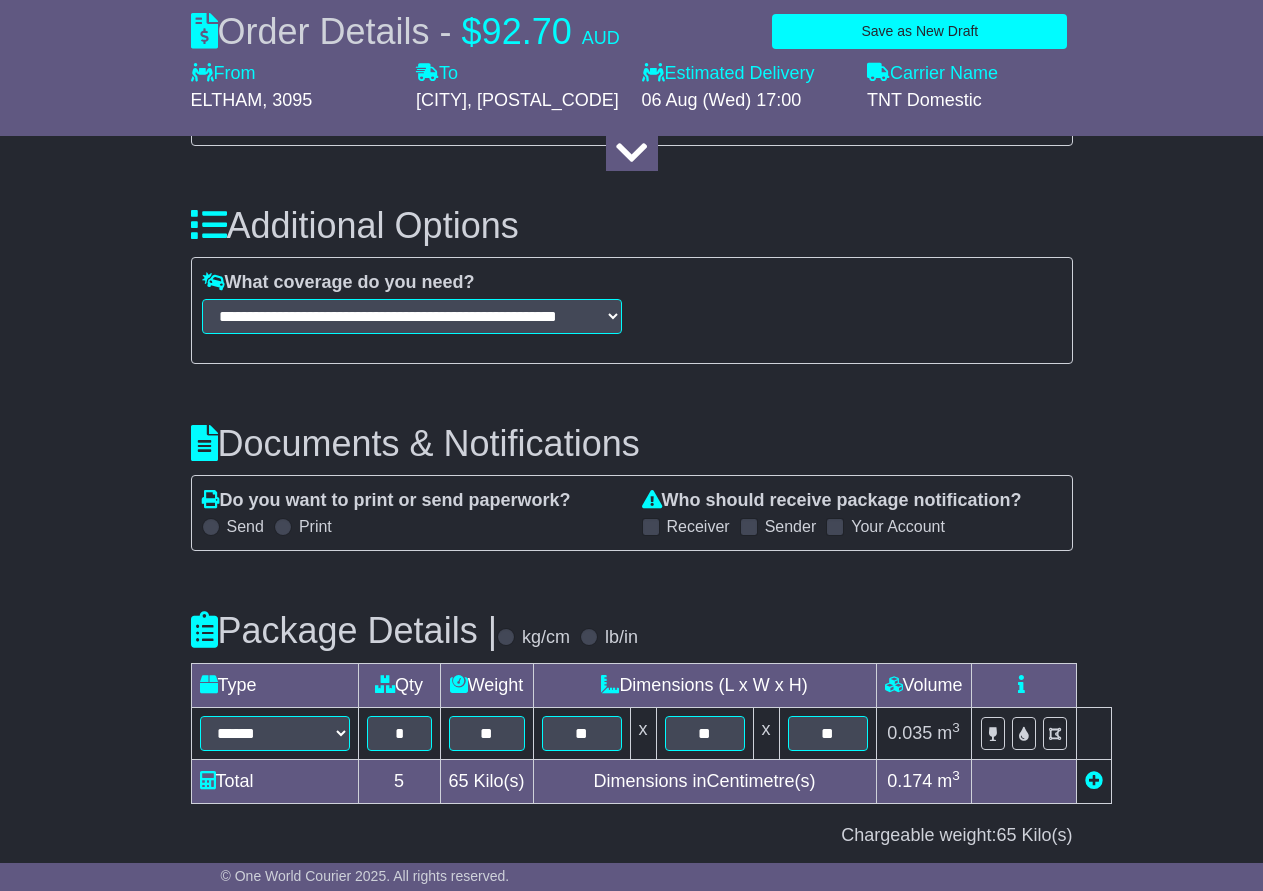 scroll, scrollTop: 2082, scrollLeft: 0, axis: vertical 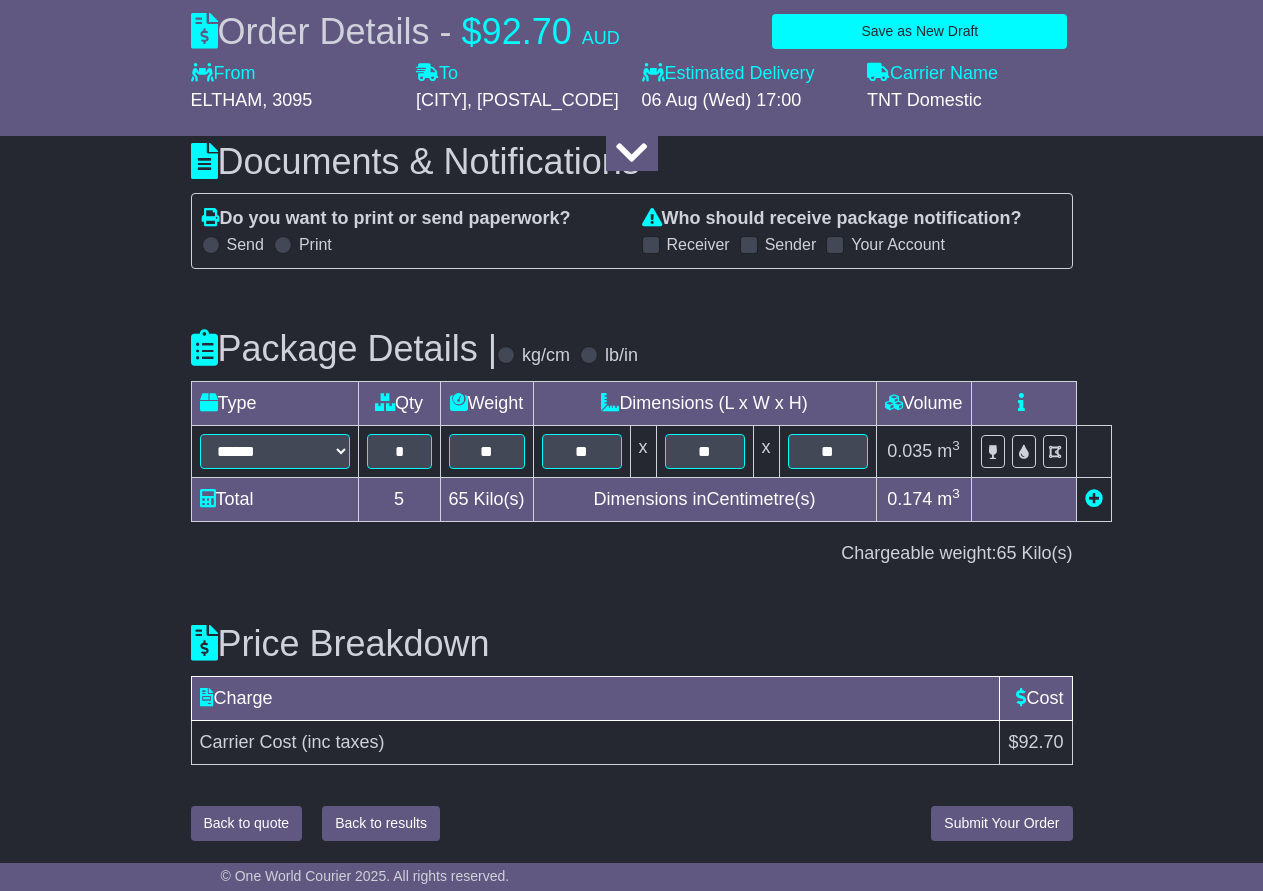 type on "**********" 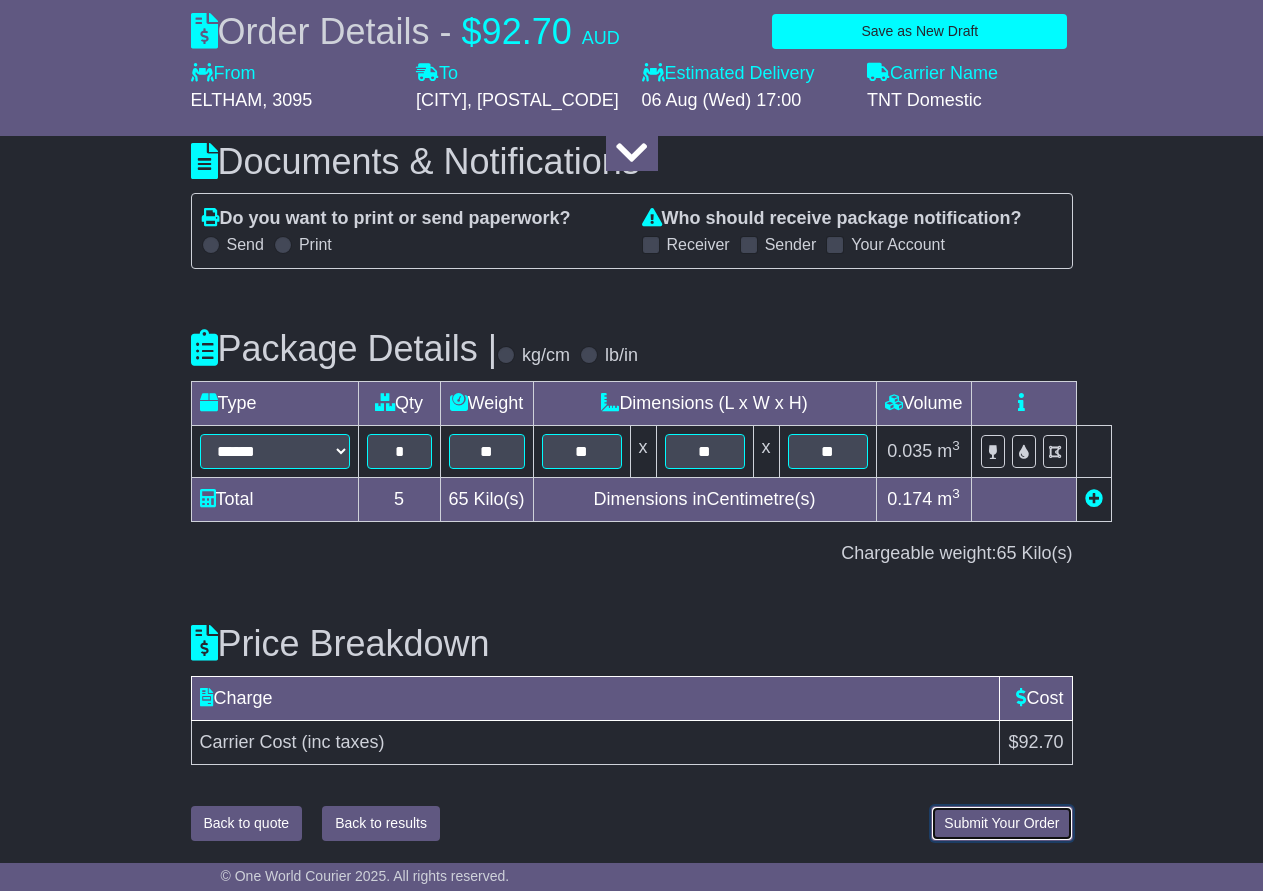 click on "Submit Your Order" at bounding box center [1001, 823] 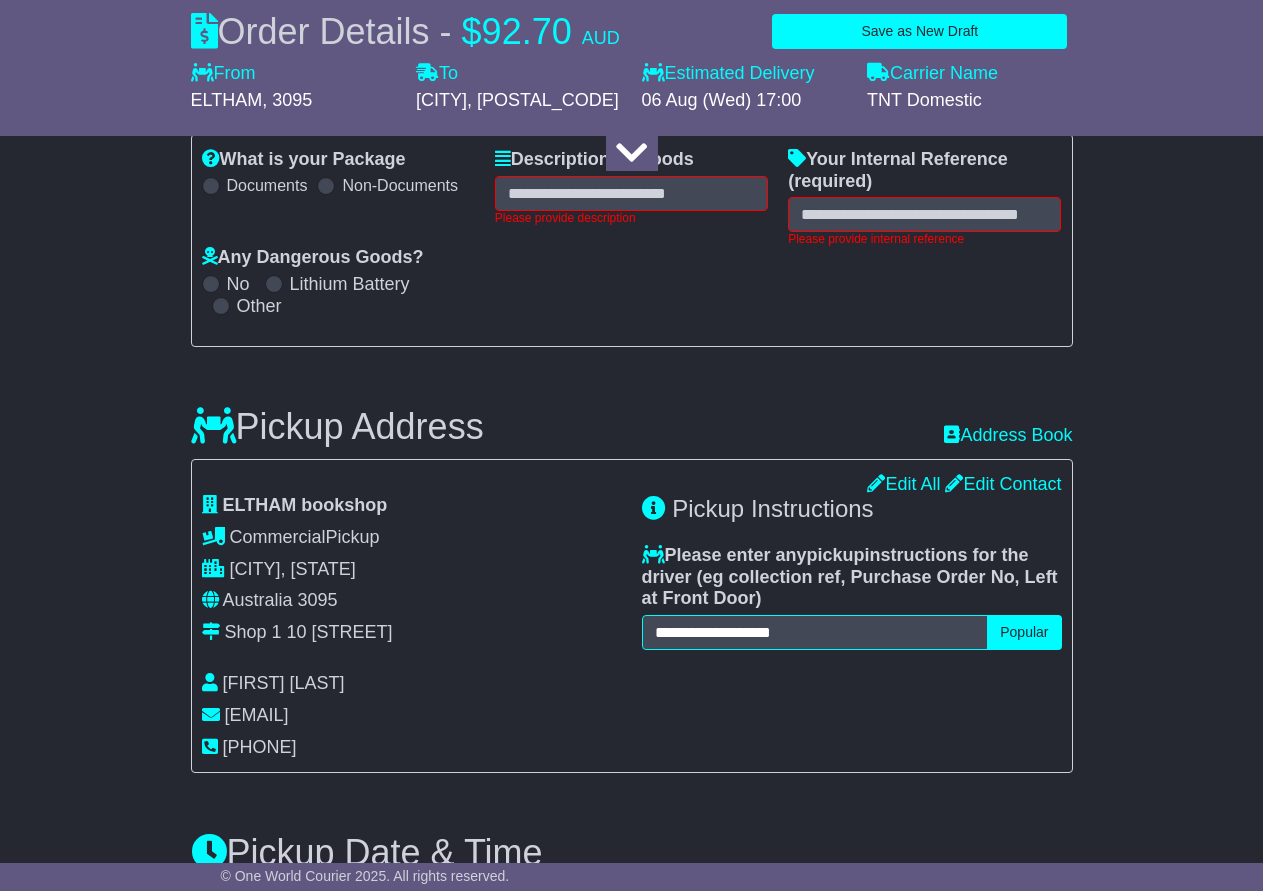 scroll, scrollTop: 326, scrollLeft: 0, axis: vertical 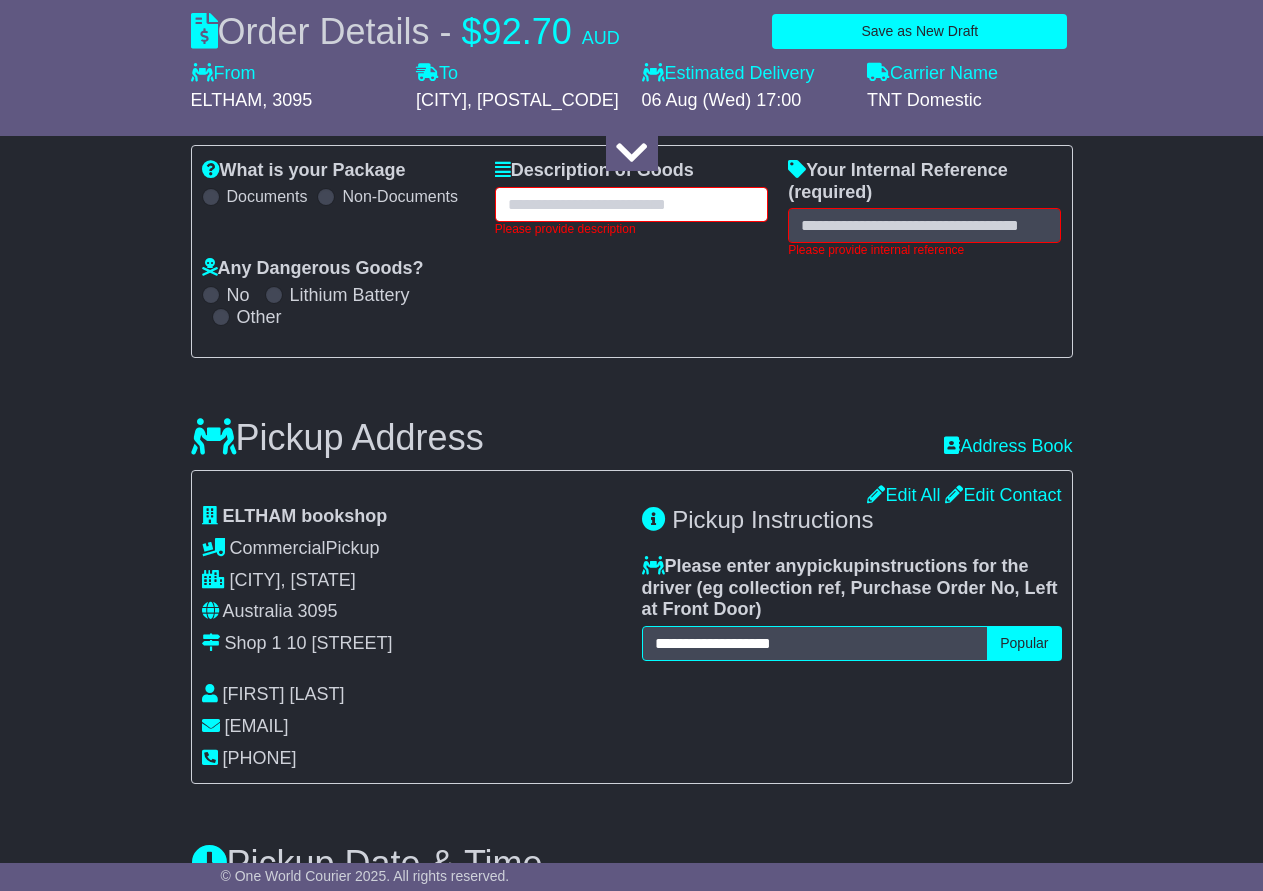 click at bounding box center (631, 204) 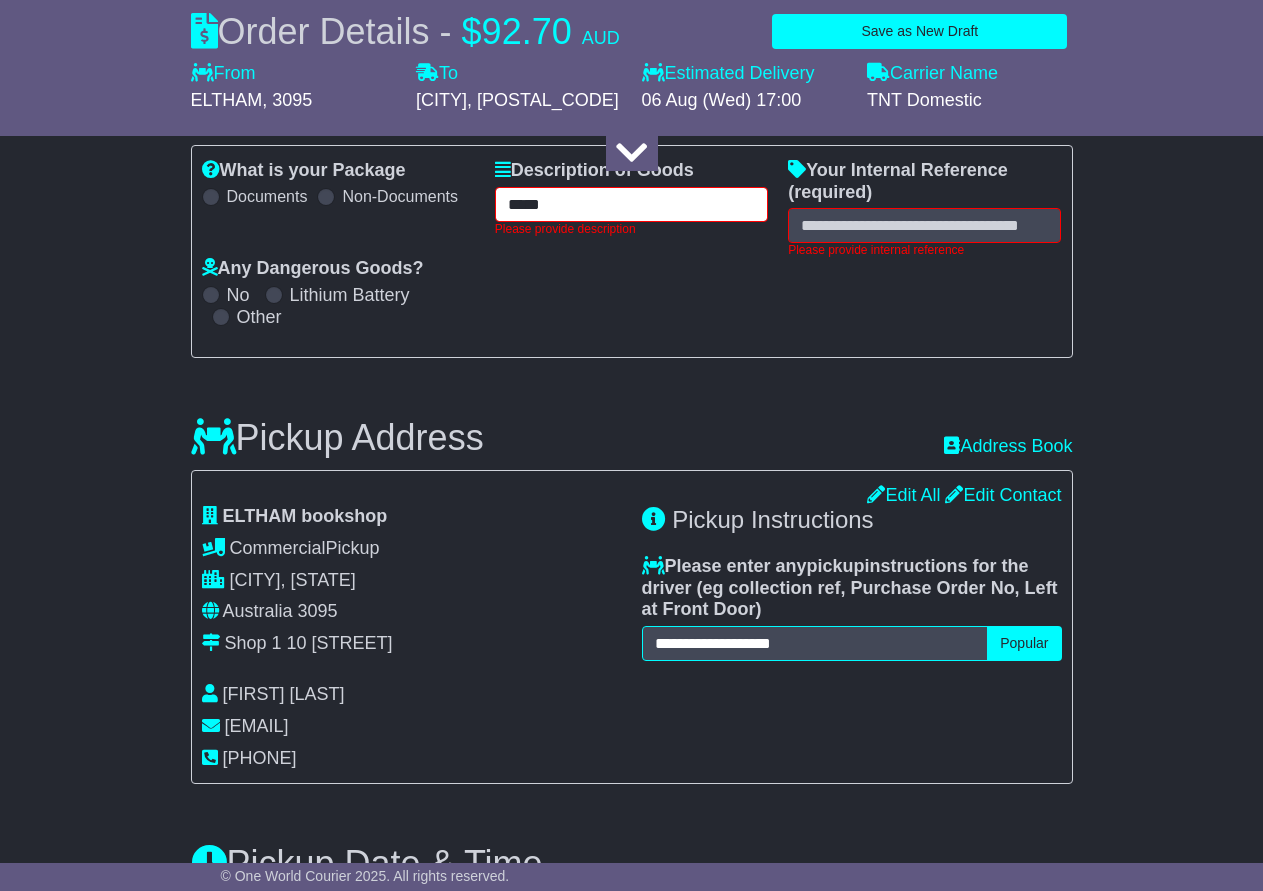 type on "*****" 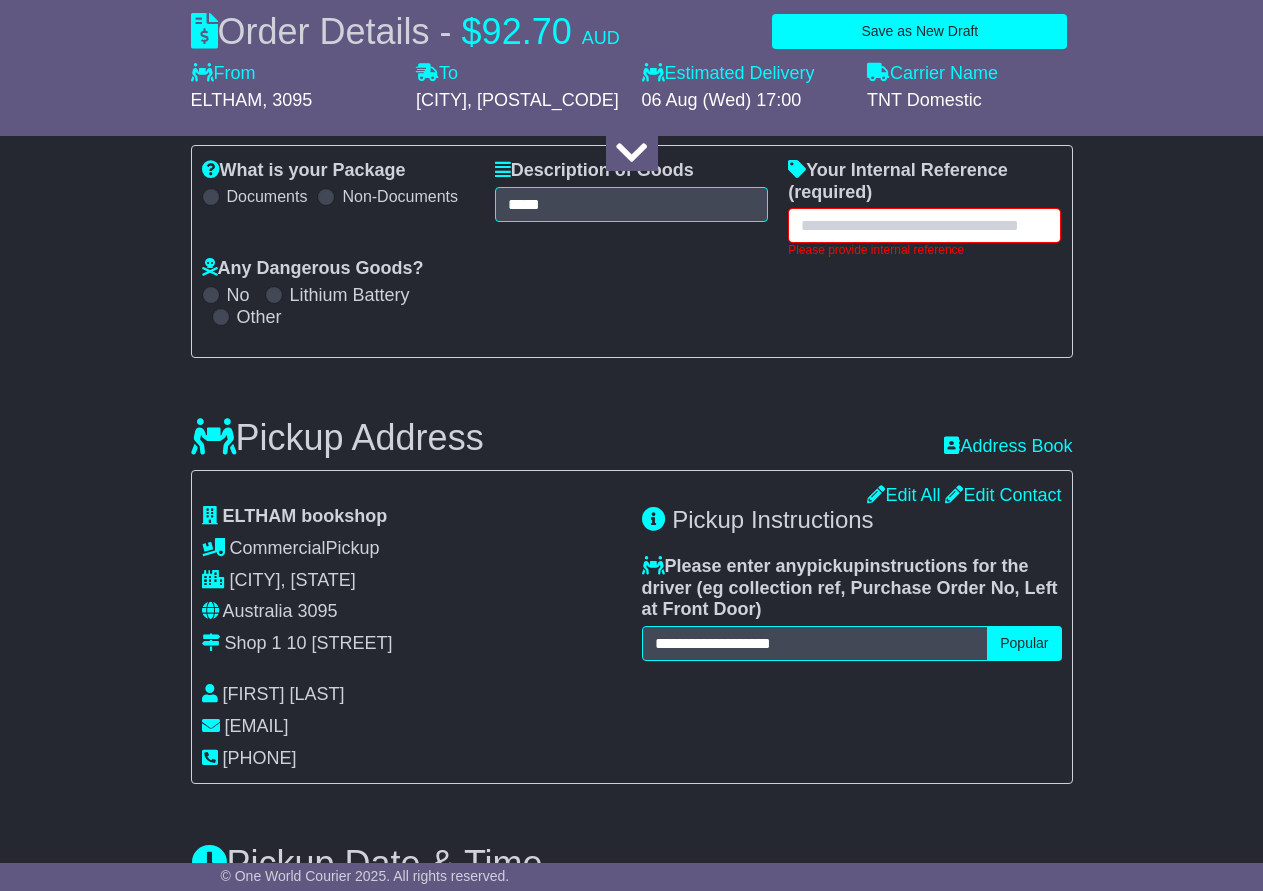 click at bounding box center [924, 225] 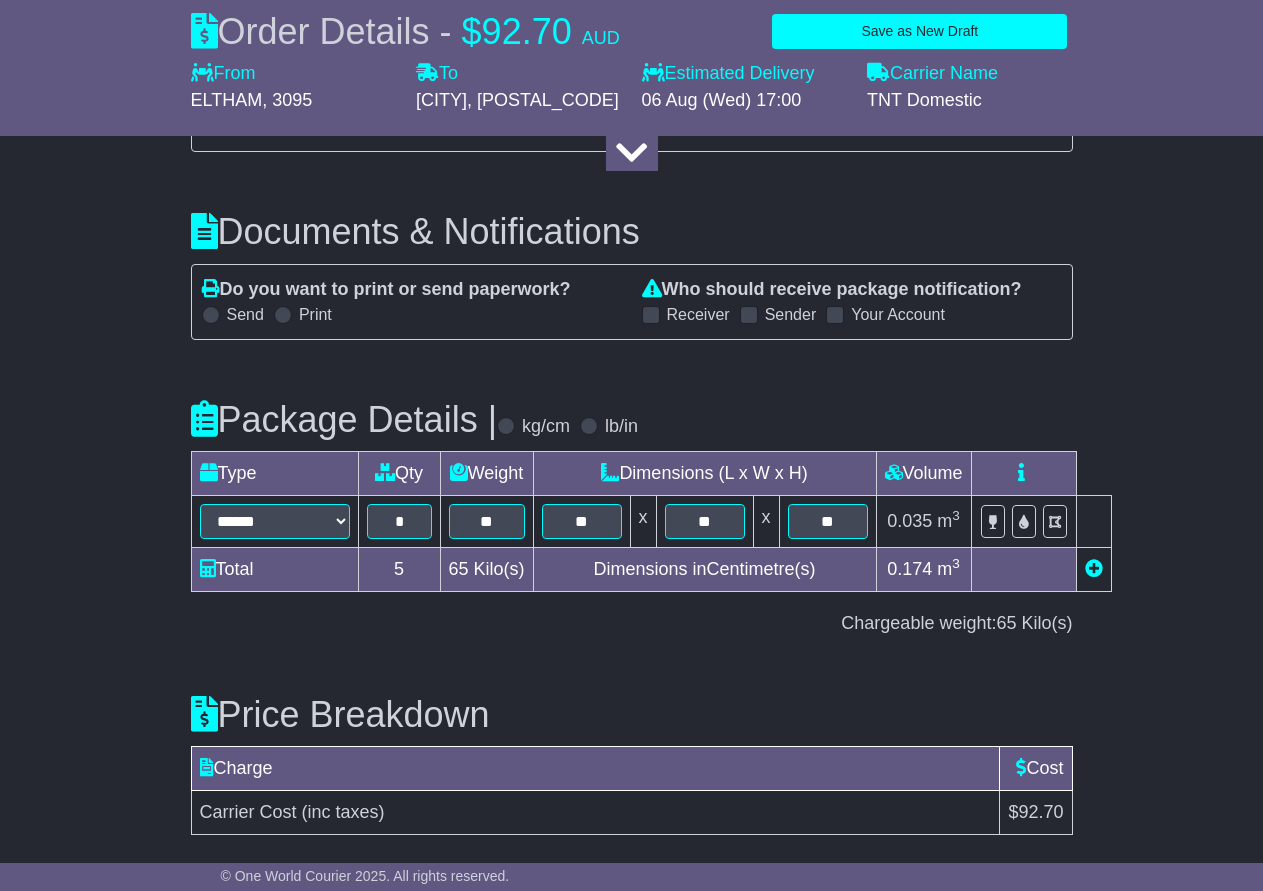 scroll, scrollTop: 2096, scrollLeft: 0, axis: vertical 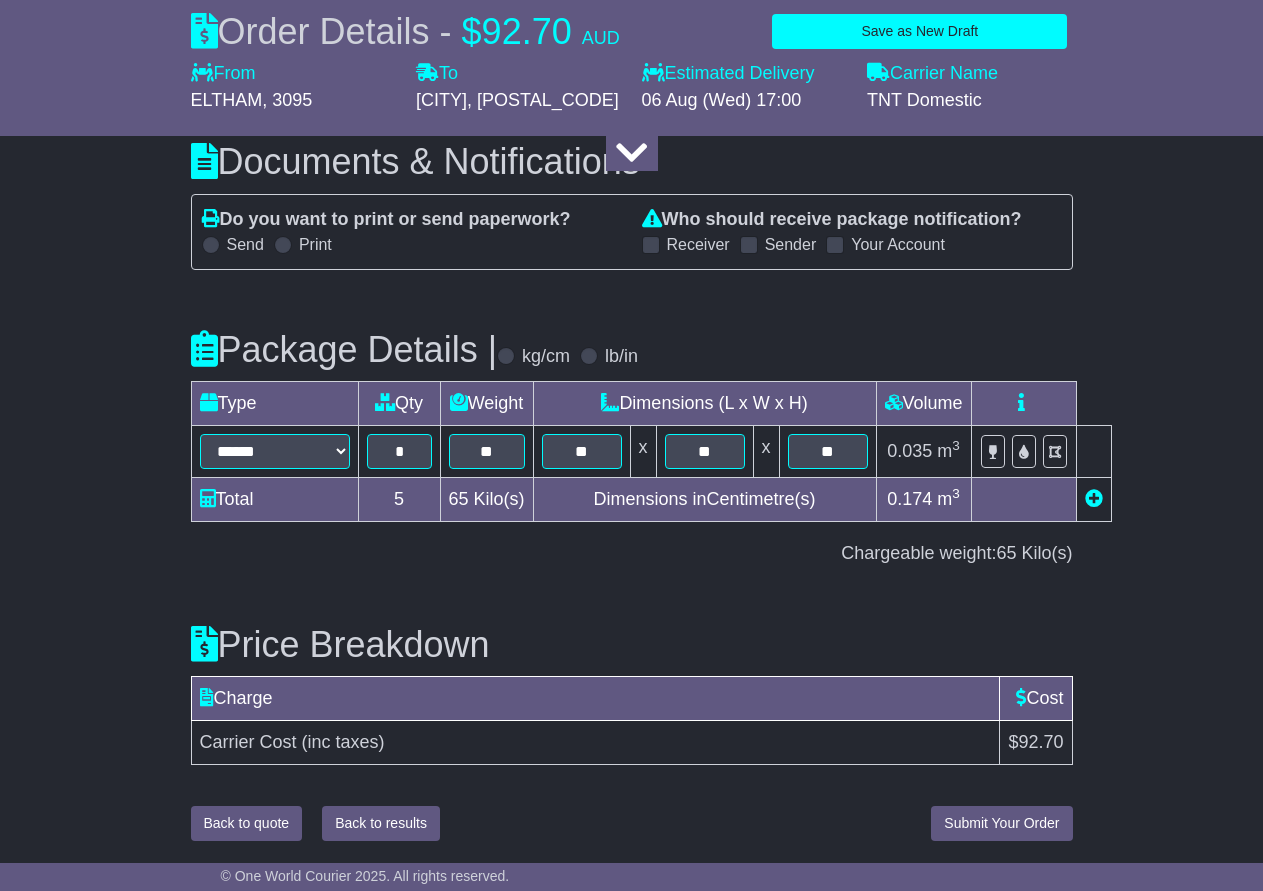 type on "*****" 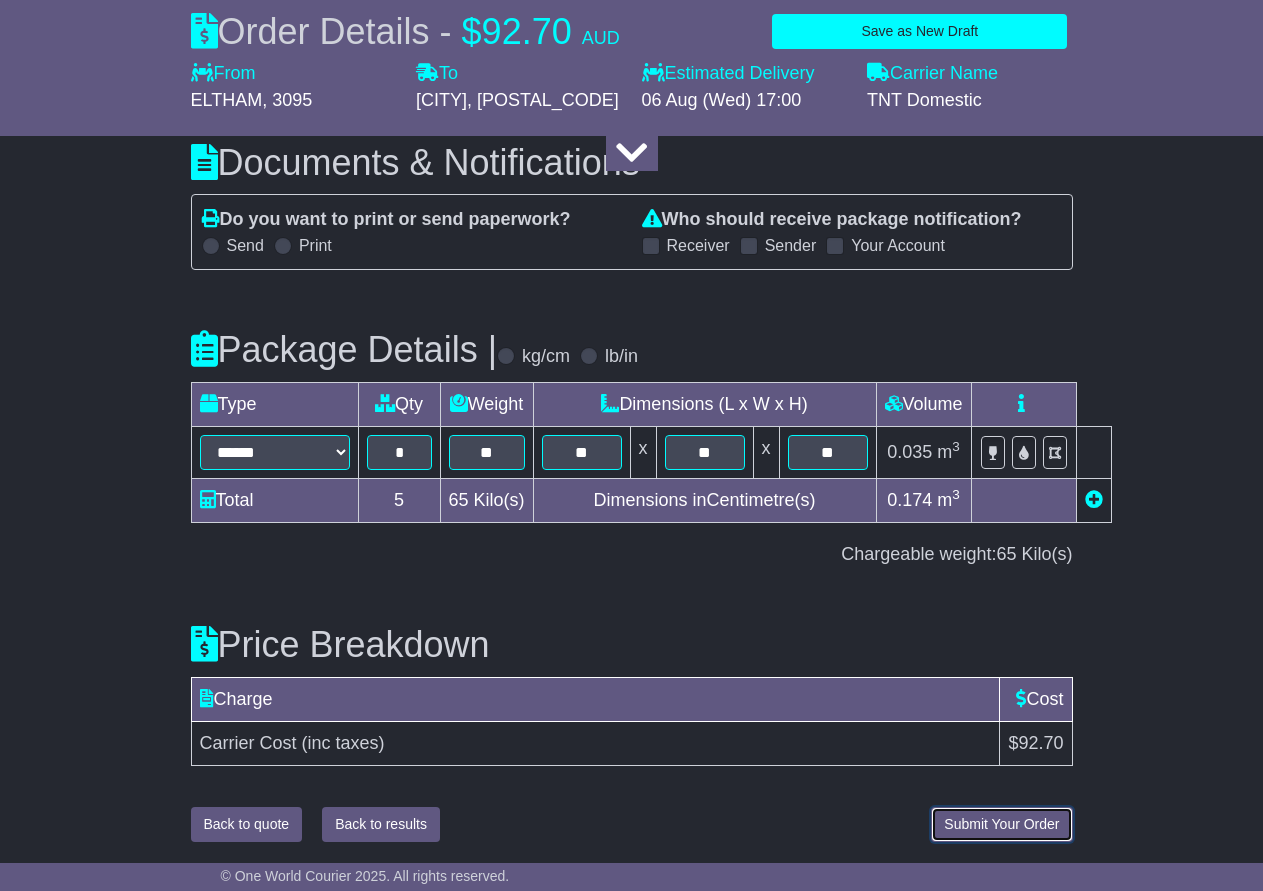 click on "Submit Your Order" at bounding box center [1001, 824] 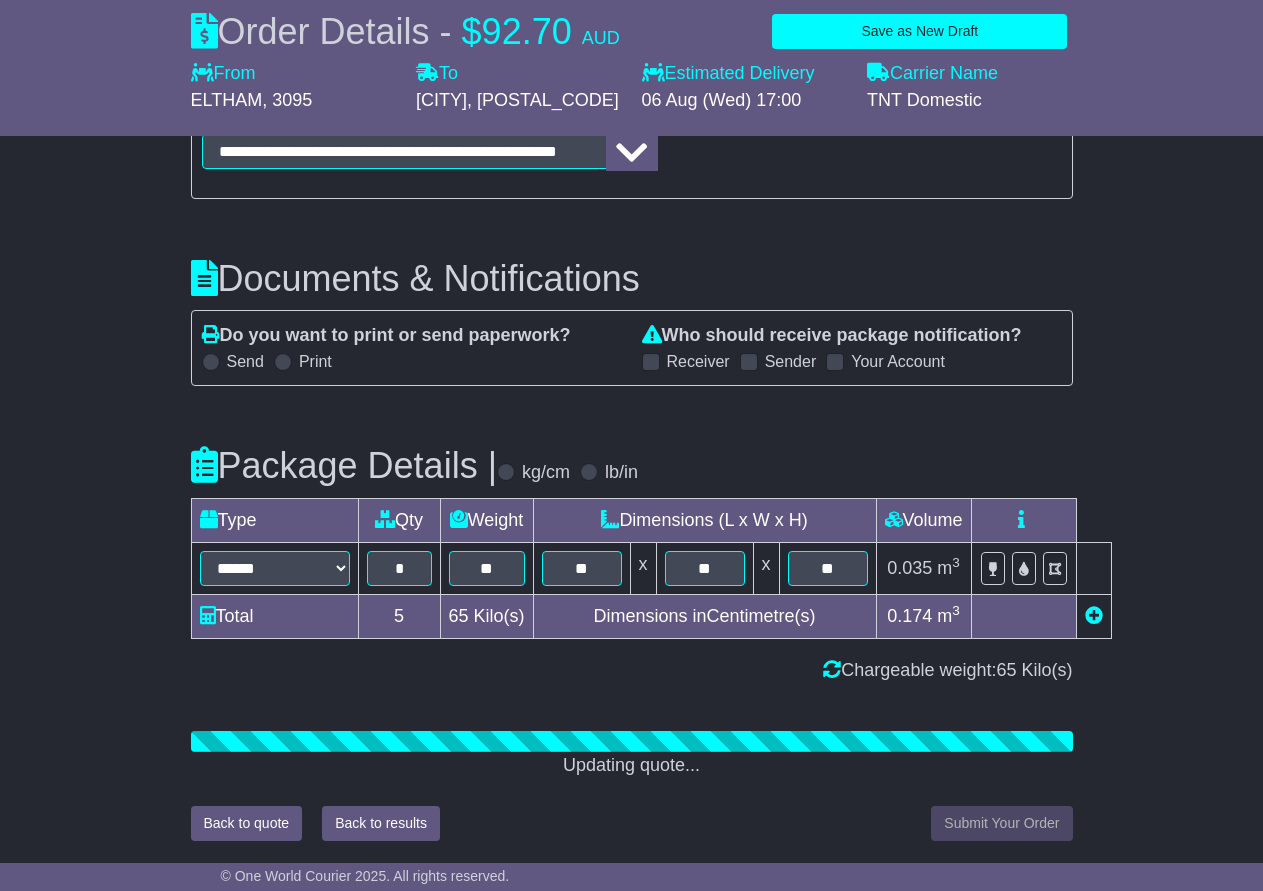 scroll, scrollTop: 2081, scrollLeft: 0, axis: vertical 